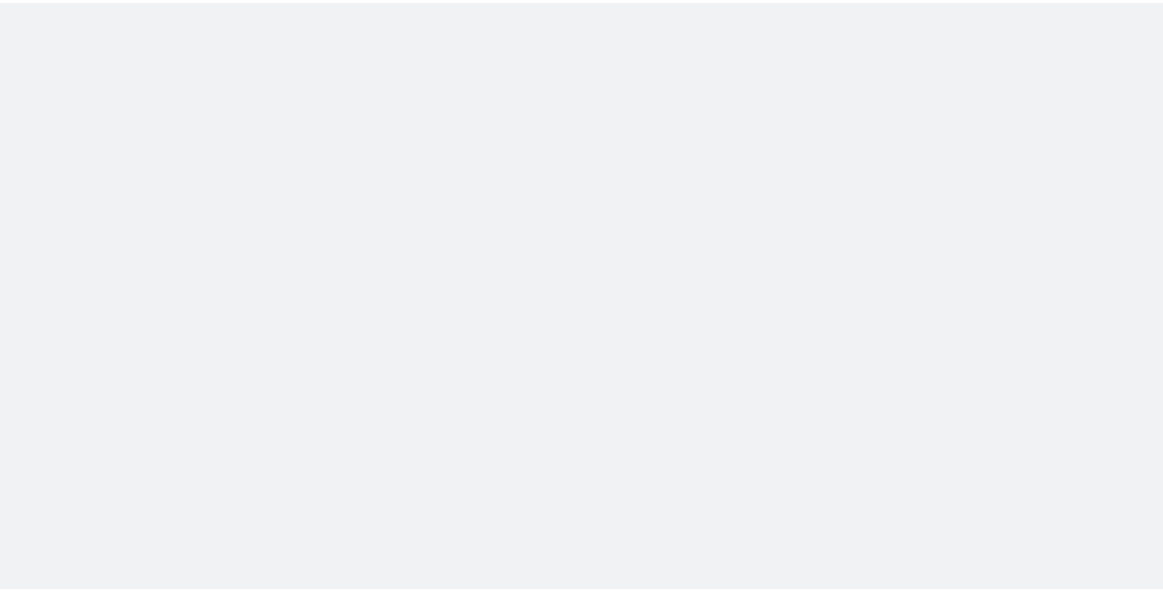 scroll, scrollTop: 0, scrollLeft: 0, axis: both 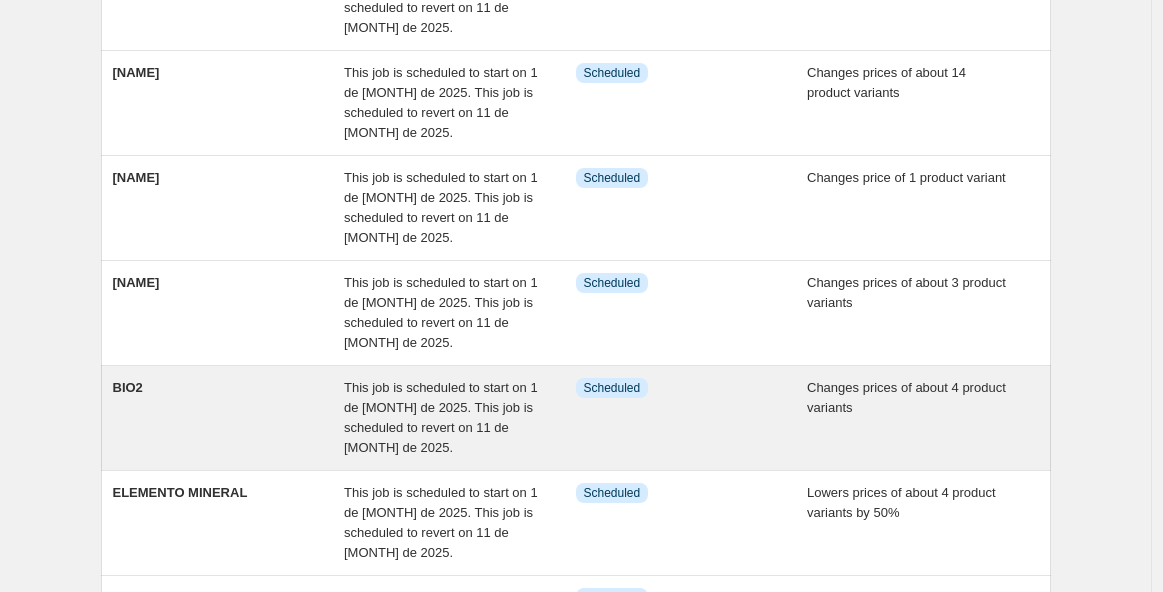 click on "This job is scheduled to start on 1 de [MONTH] de 2025. This job is scheduled to revert on 11 de [MONTH] de 2025." at bounding box center [441, 417] 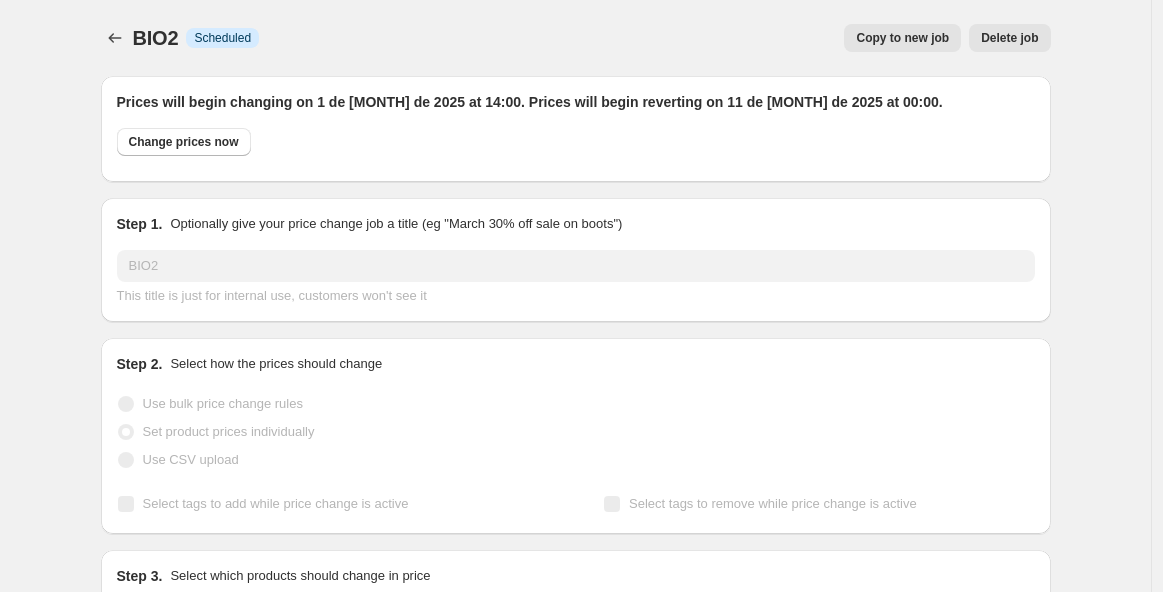 select on "vendor" 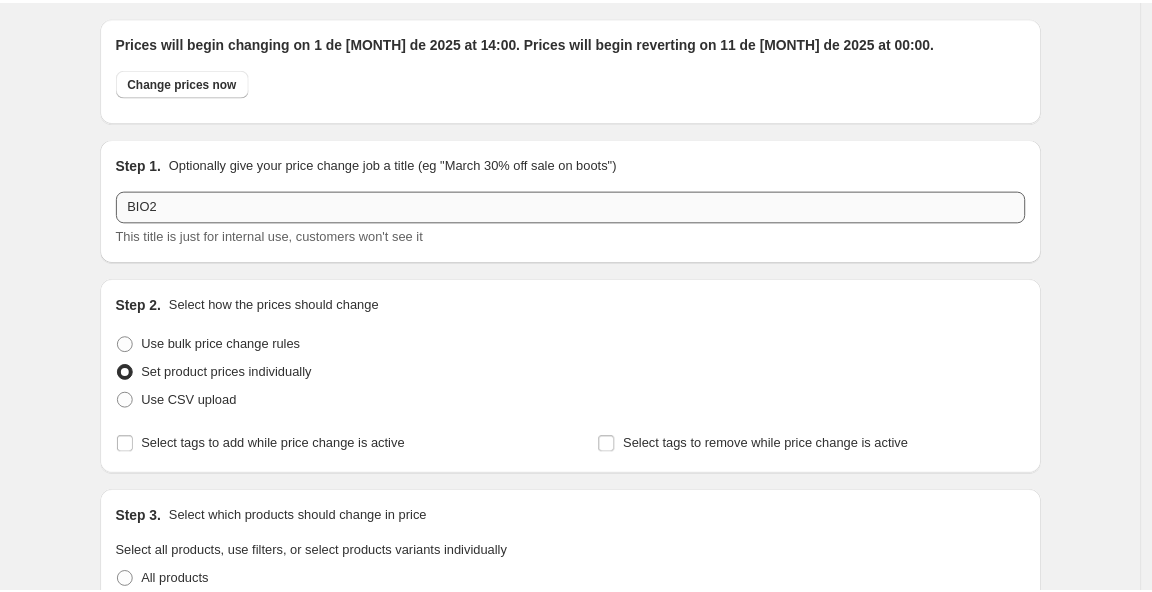 scroll, scrollTop: 0, scrollLeft: 0, axis: both 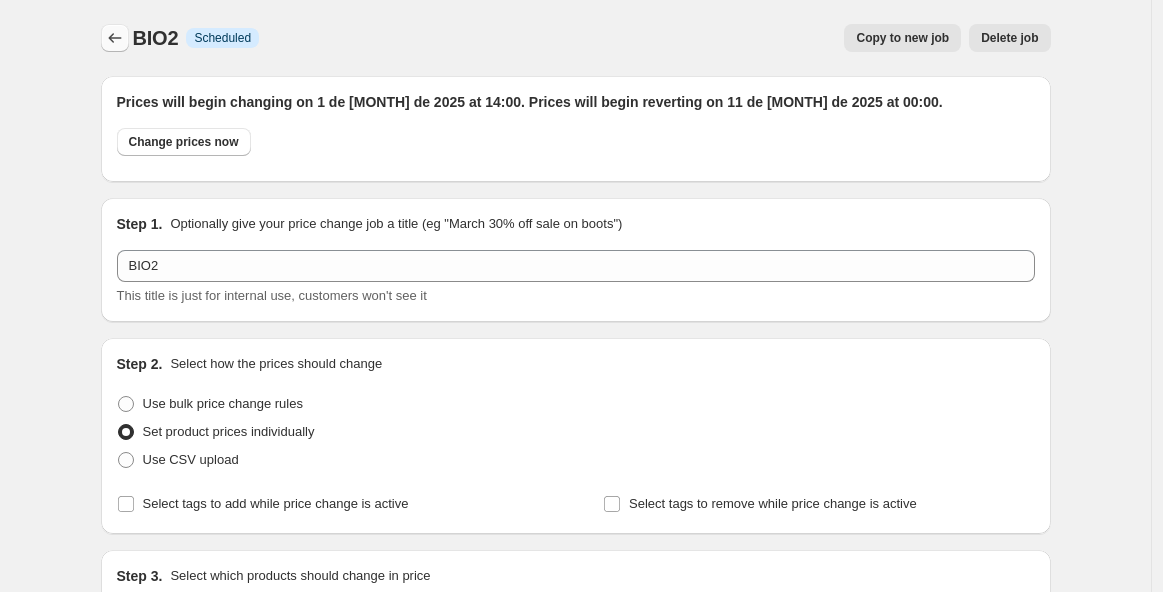 click 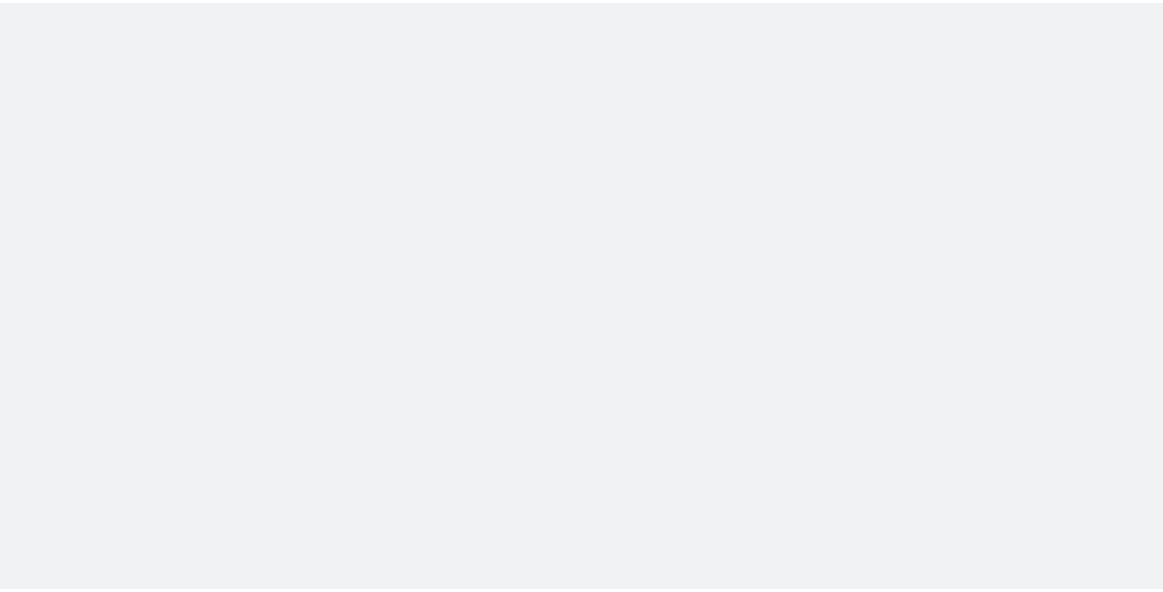 scroll, scrollTop: 0, scrollLeft: 0, axis: both 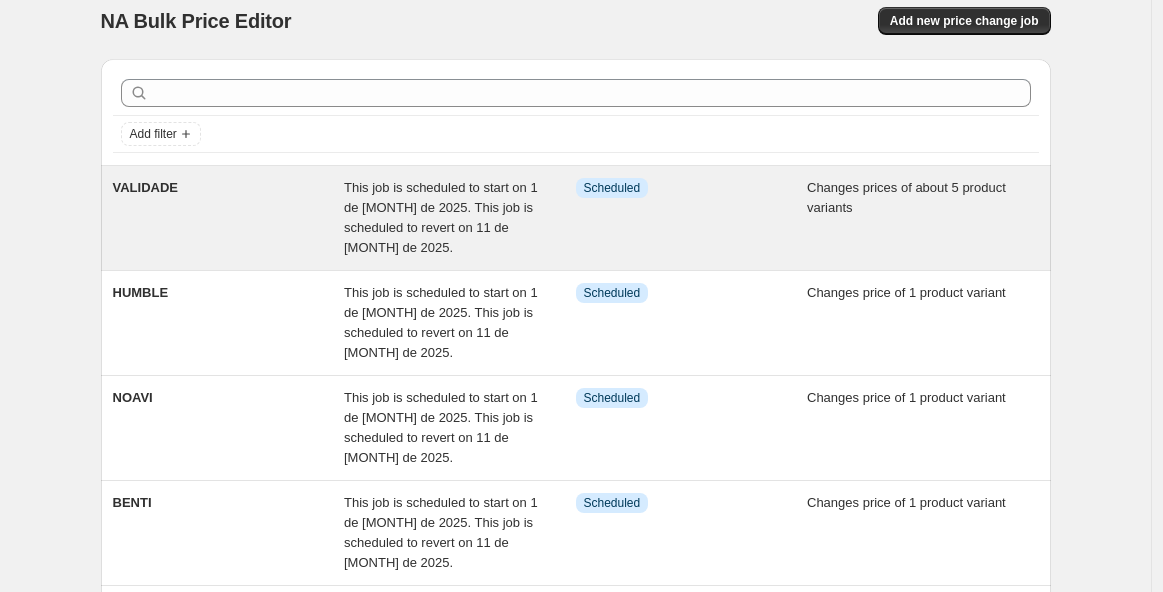 click on "This job is scheduled to start on 1 de [MONTH] de 2025. This job is scheduled to revert on 11 de [MONTH] de 2025." at bounding box center [441, 217] 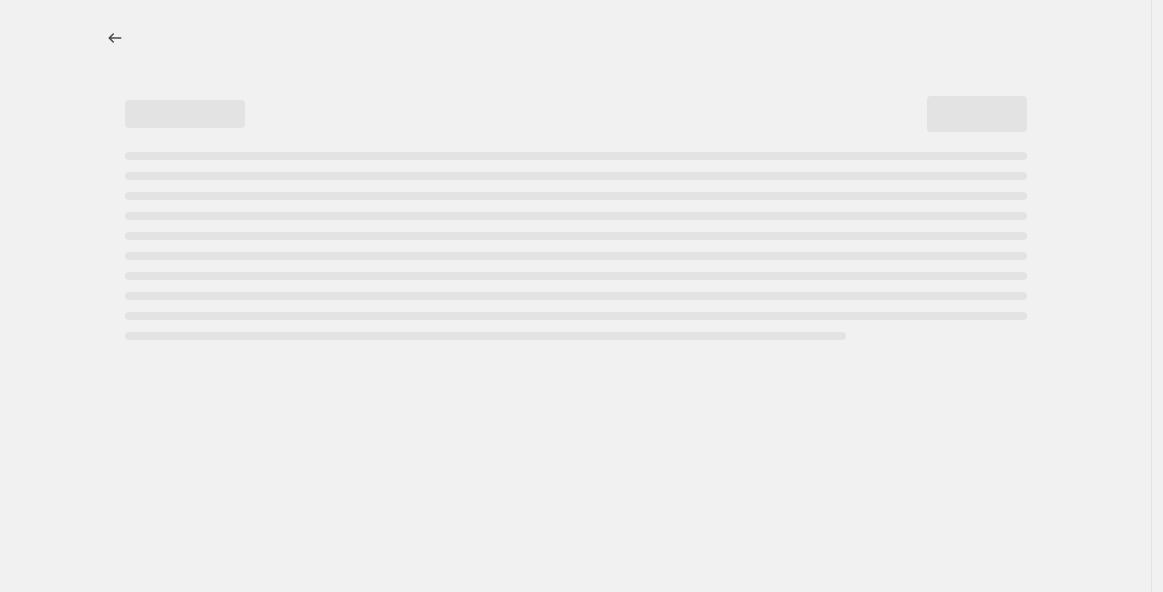 select on "tag" 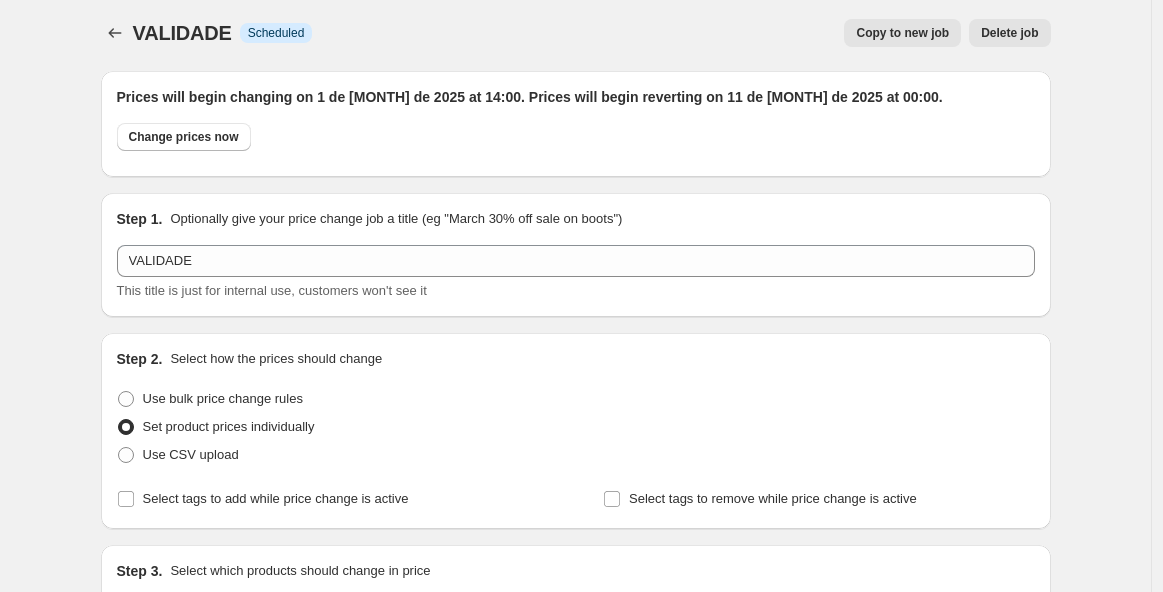 scroll, scrollTop: 0, scrollLeft: 0, axis: both 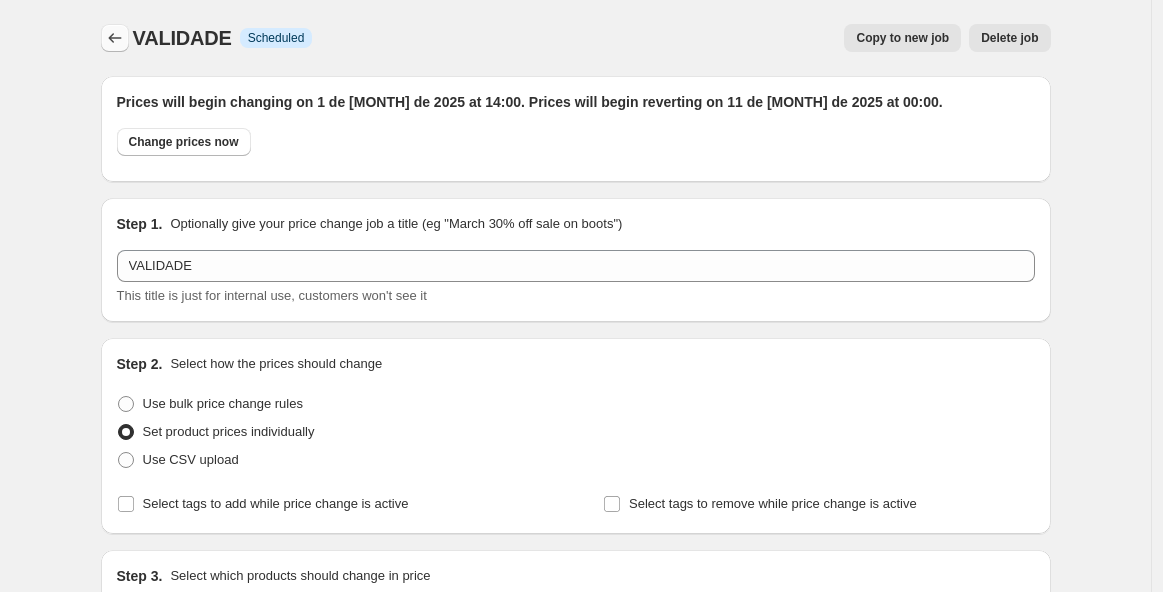 click 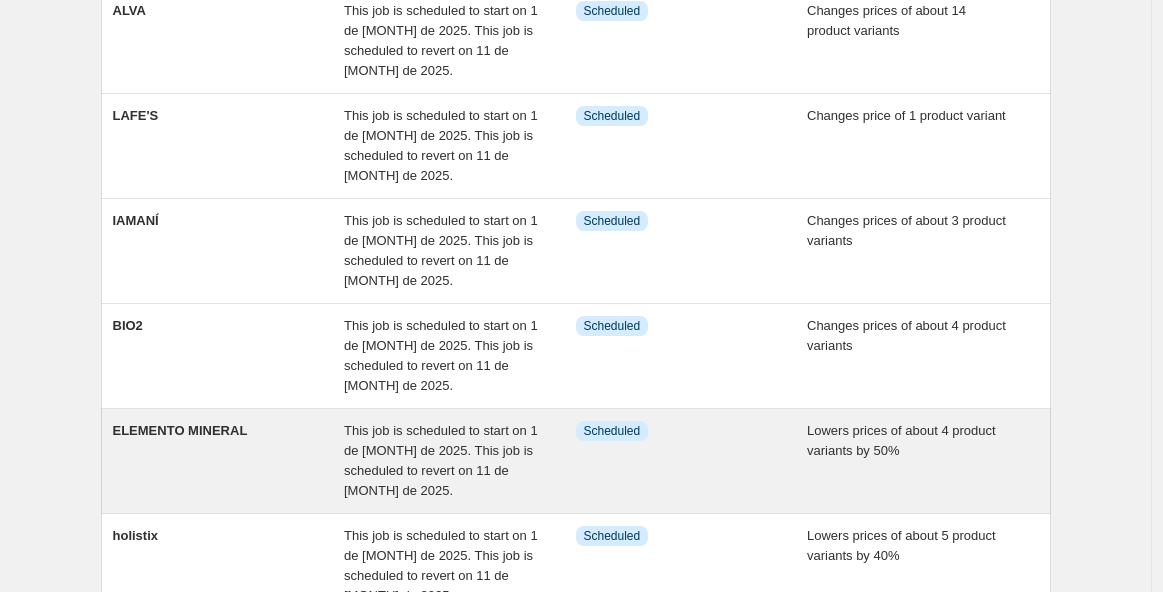 scroll, scrollTop: 631, scrollLeft: 0, axis: vertical 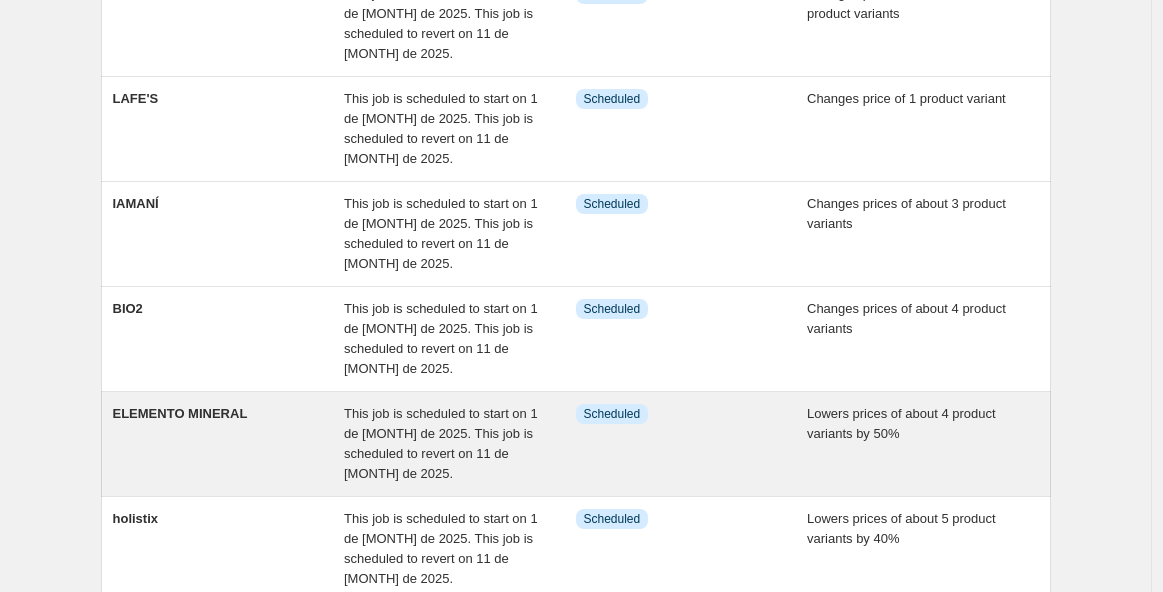 click on "ELEMENTO MINERAL" at bounding box center (229, 444) 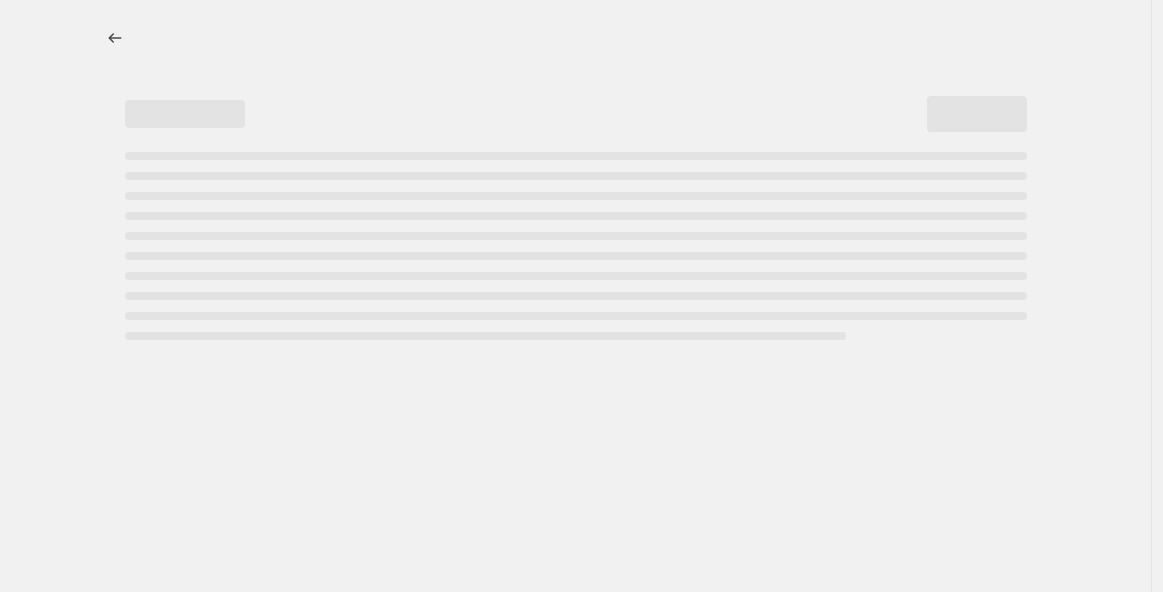 scroll, scrollTop: 0, scrollLeft: 0, axis: both 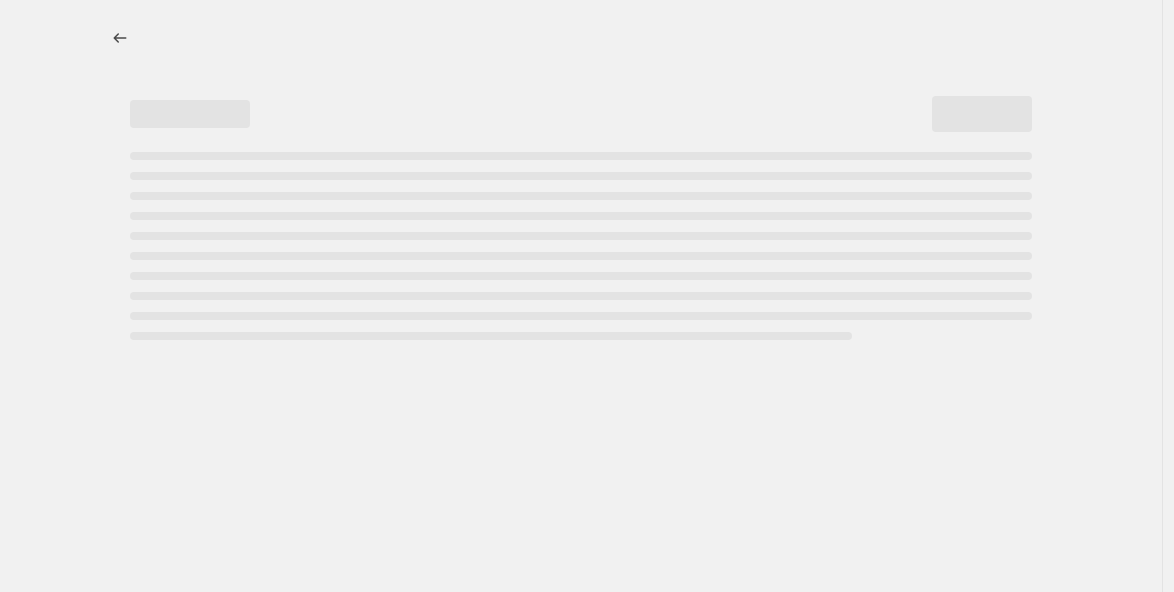 select on "percentage" 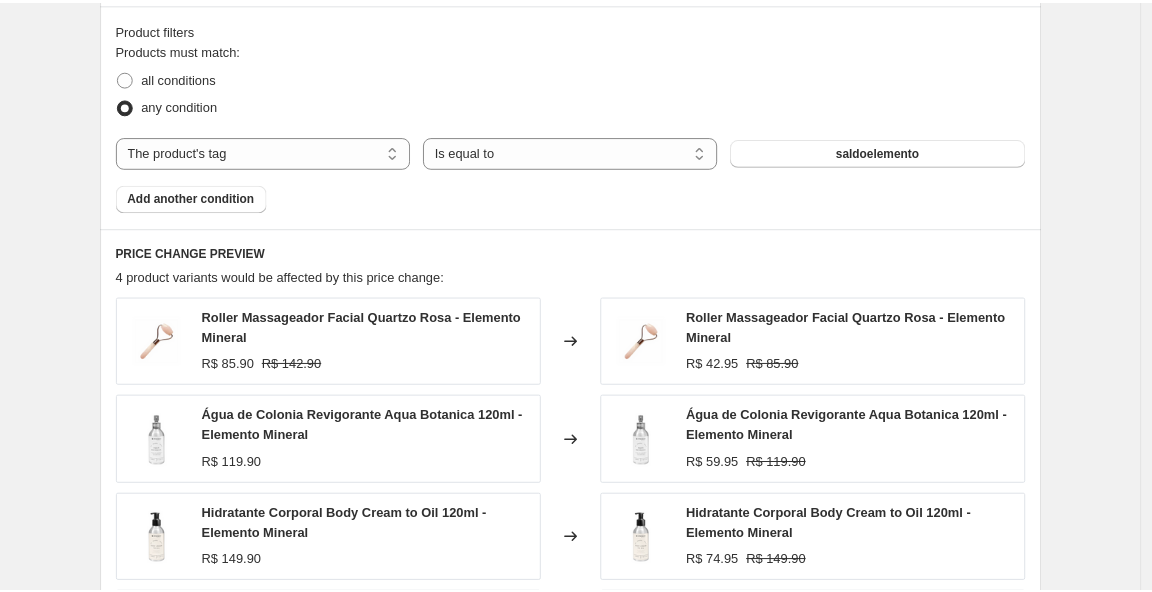 scroll, scrollTop: 1248, scrollLeft: 0, axis: vertical 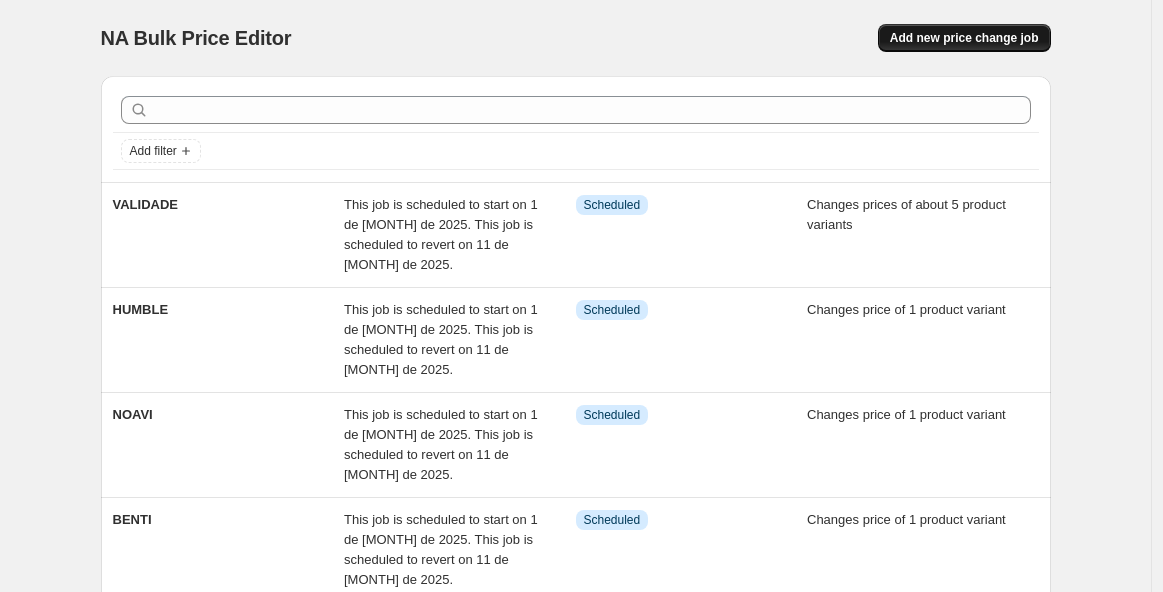 click on "Add new price change job" at bounding box center [964, 38] 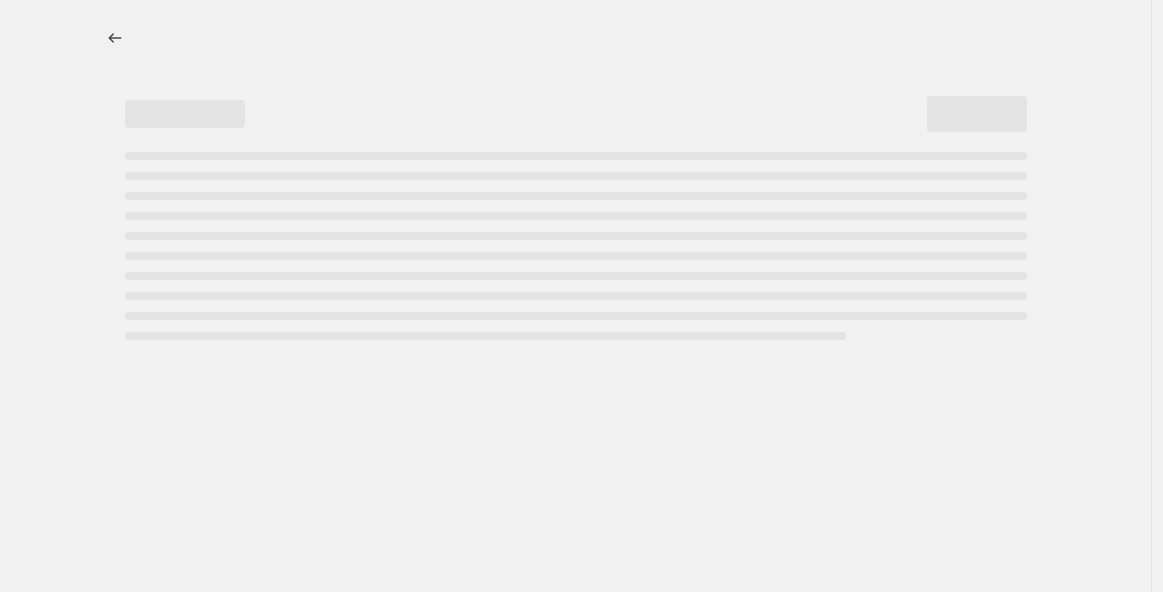 select on "percentage" 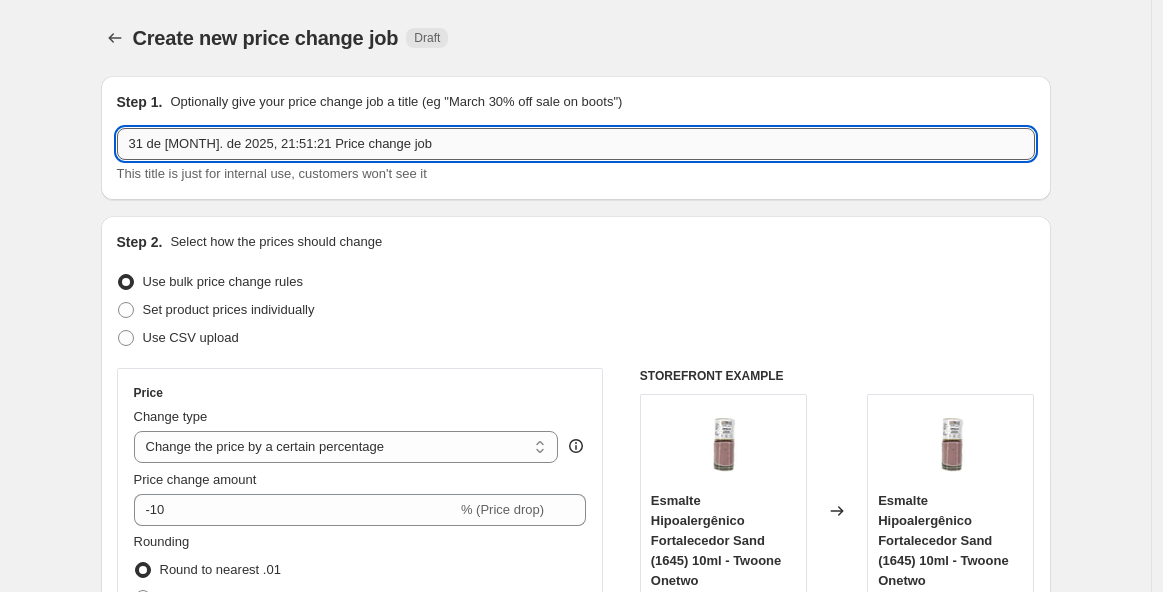click on "31 de [MONTH]. de 2025, 21:51:21 Price change job" at bounding box center (576, 144) 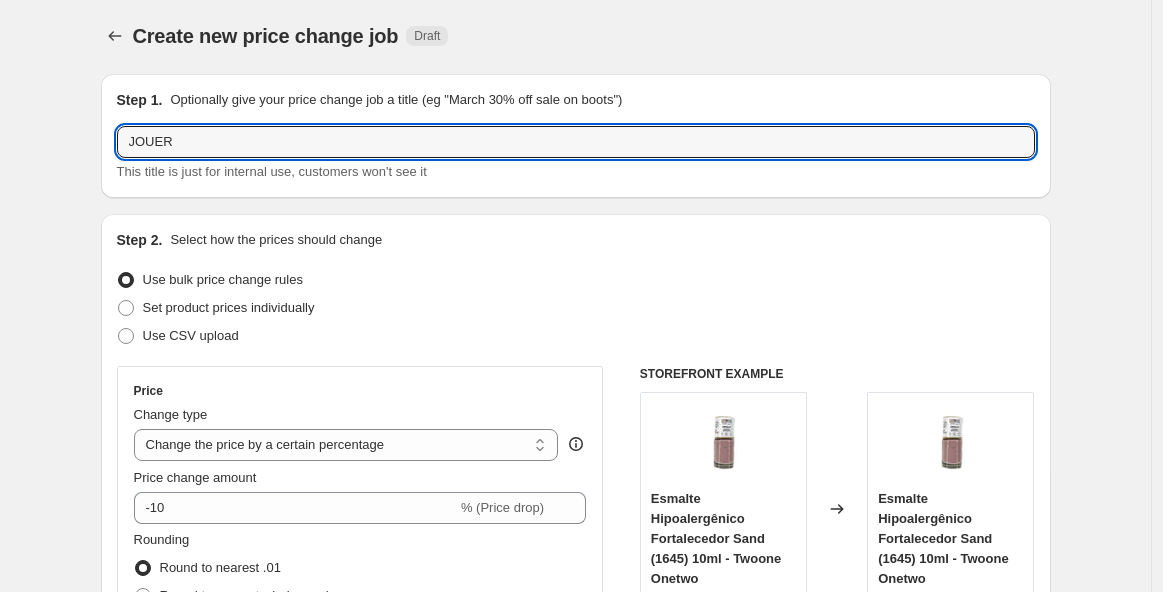 scroll, scrollTop: 138, scrollLeft: 0, axis: vertical 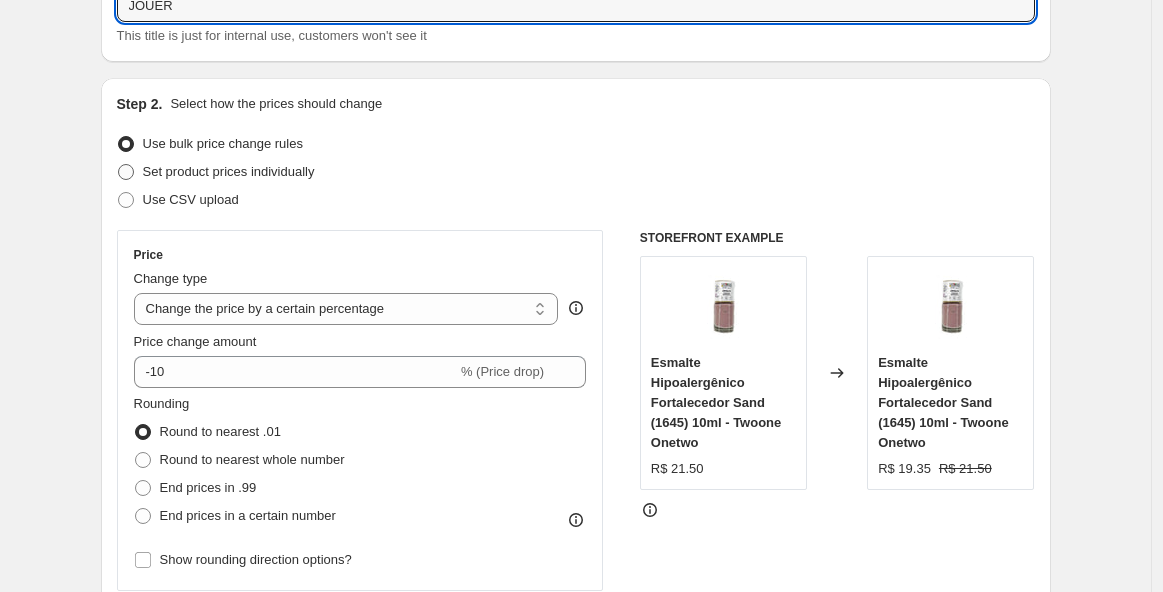 type on "JOUER" 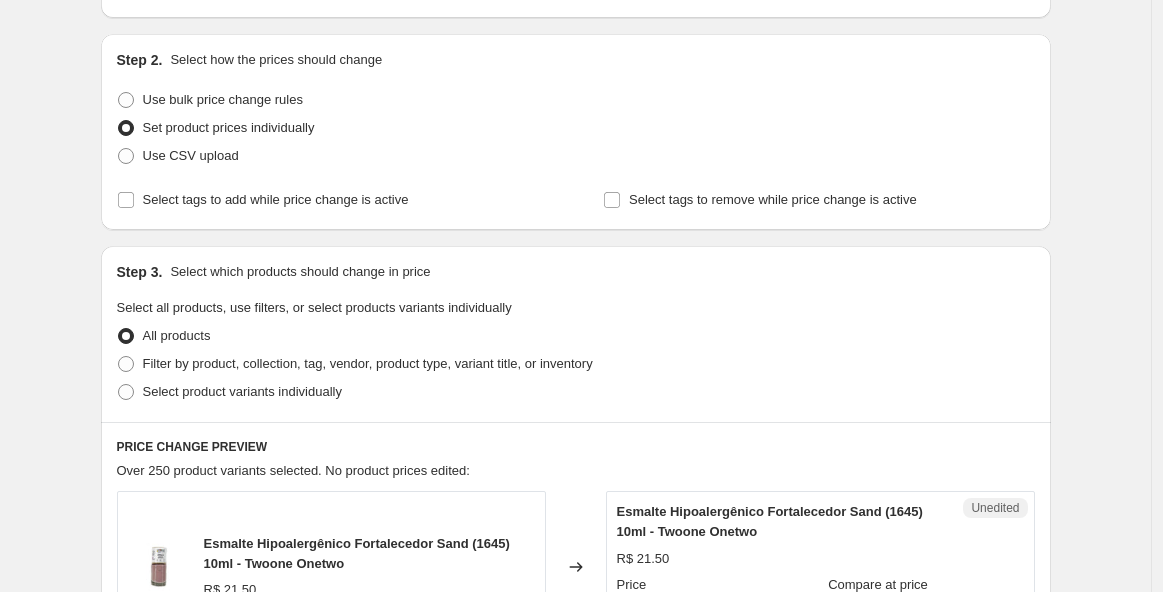scroll, scrollTop: 273, scrollLeft: 0, axis: vertical 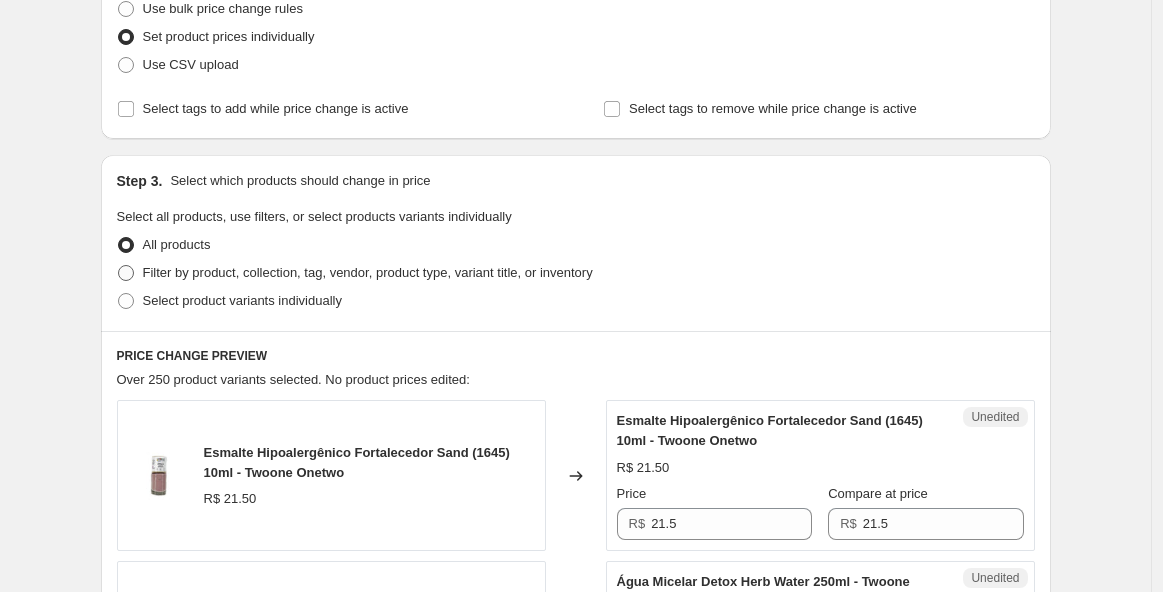 click on "Filter by product, collection, tag, vendor, product type, variant title, or inventory" at bounding box center (368, 272) 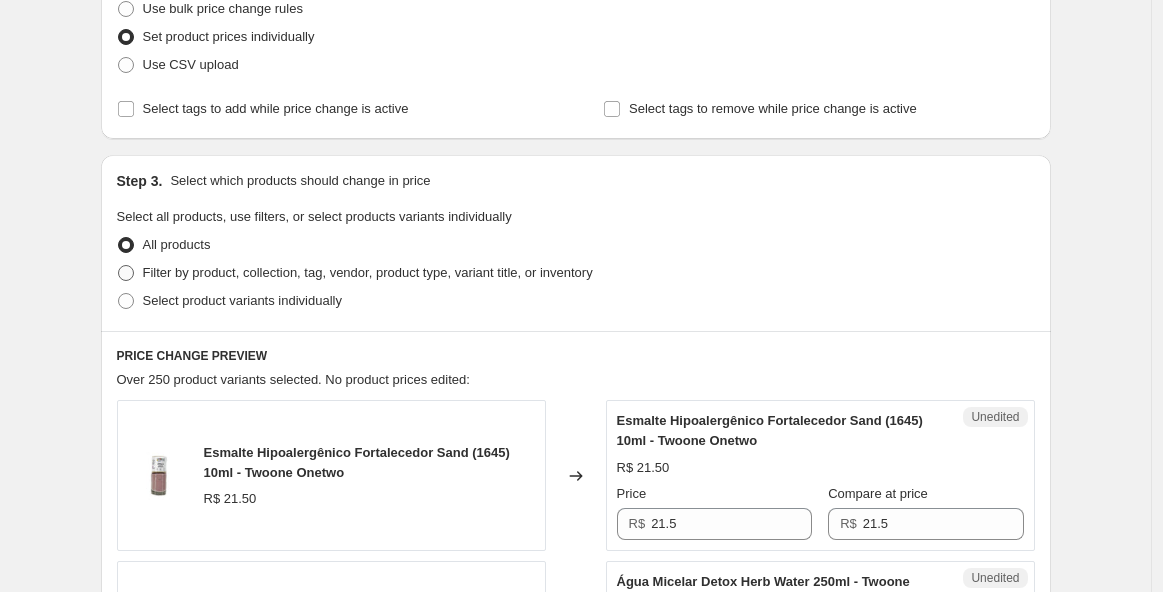 radio on "true" 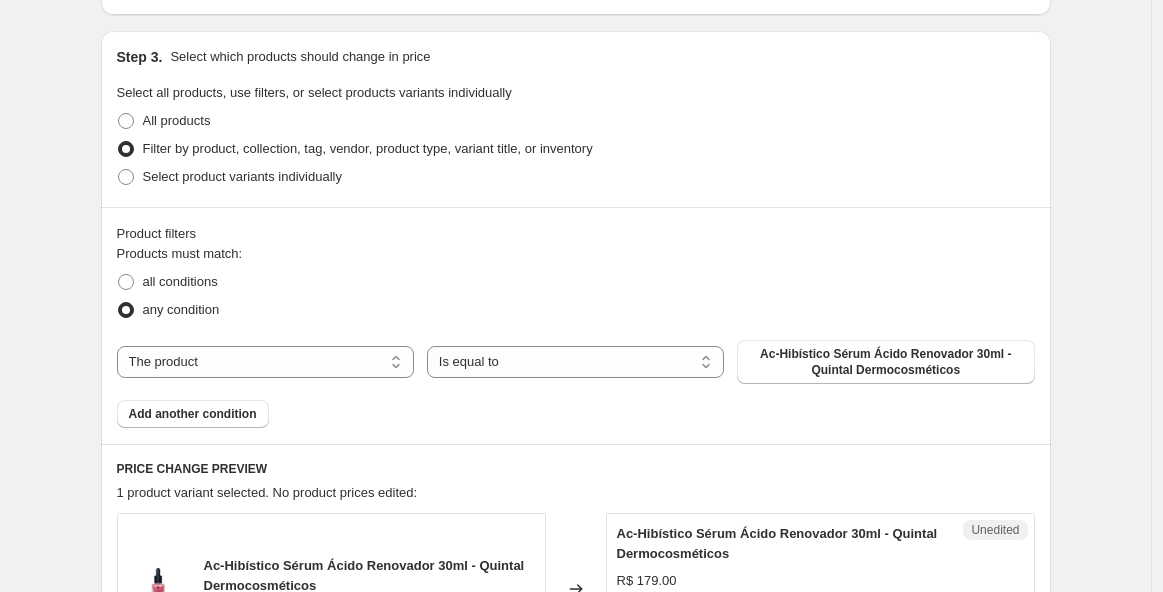 scroll, scrollTop: 513, scrollLeft: 0, axis: vertical 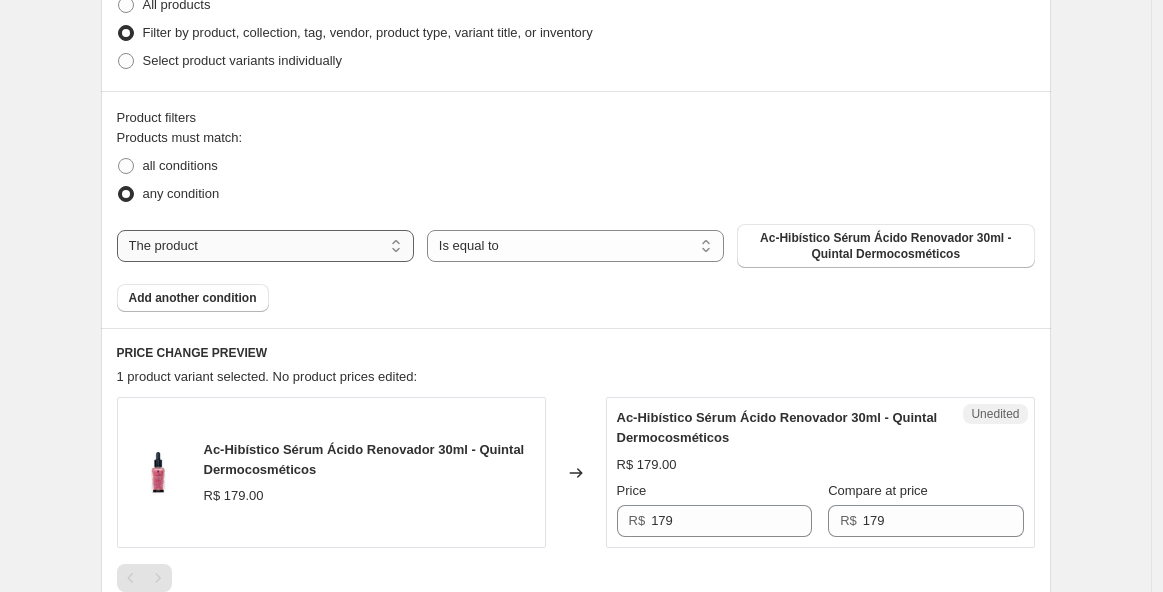 click on "The product The product's collection The product's tag The product's vendor The product's type The product's status The variant's title Inventory quantity" at bounding box center [265, 246] 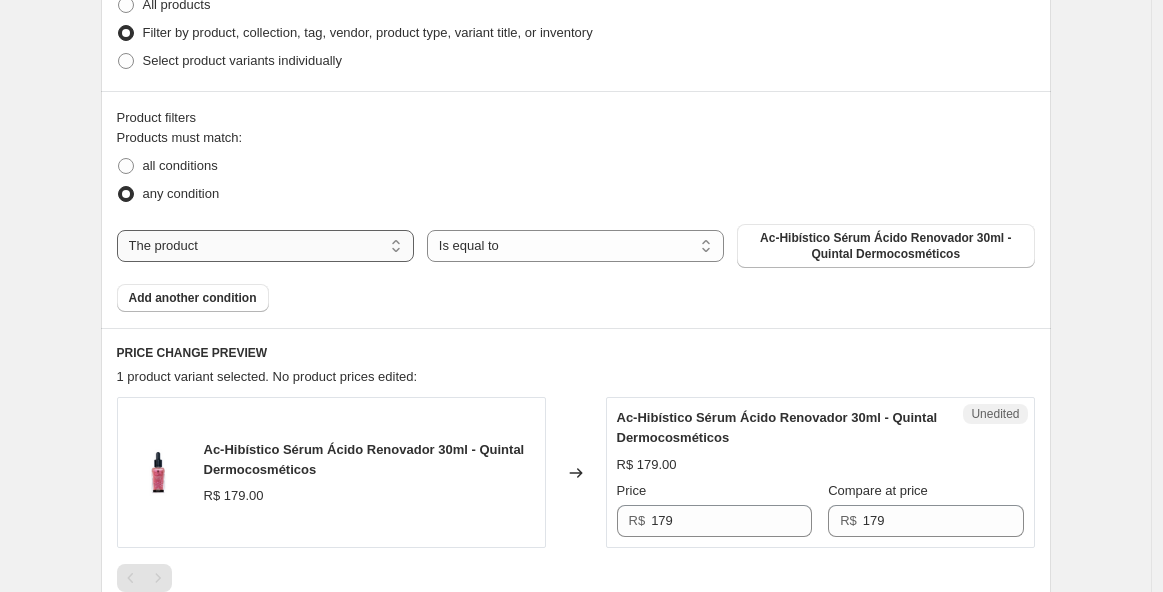 select on "vendor" 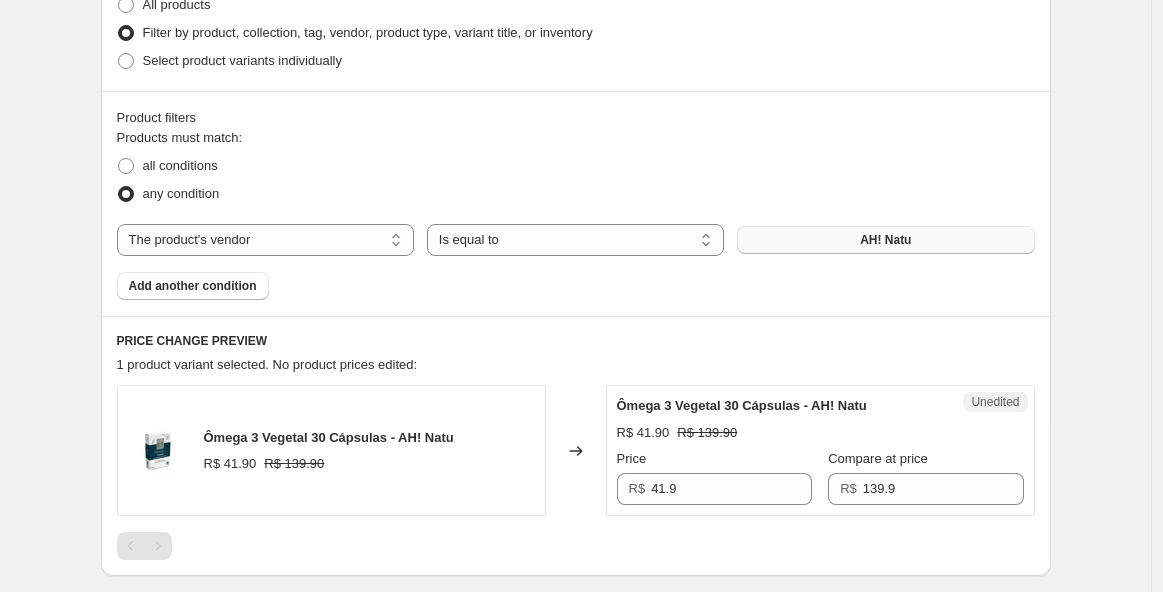 click on "AH! Natu" at bounding box center [885, 240] 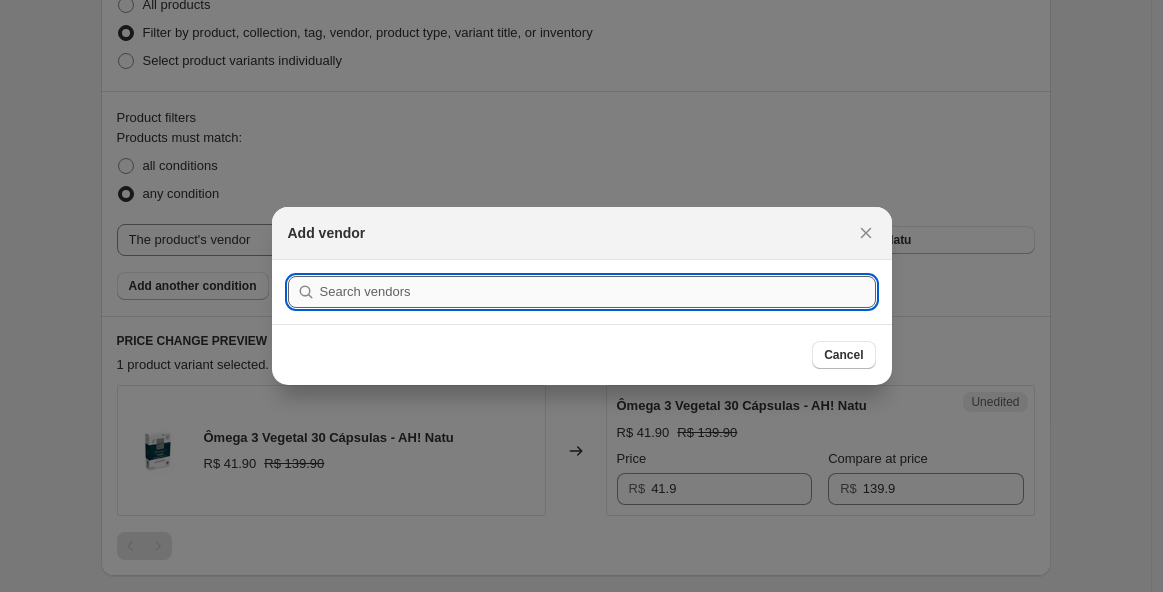 type on "J" 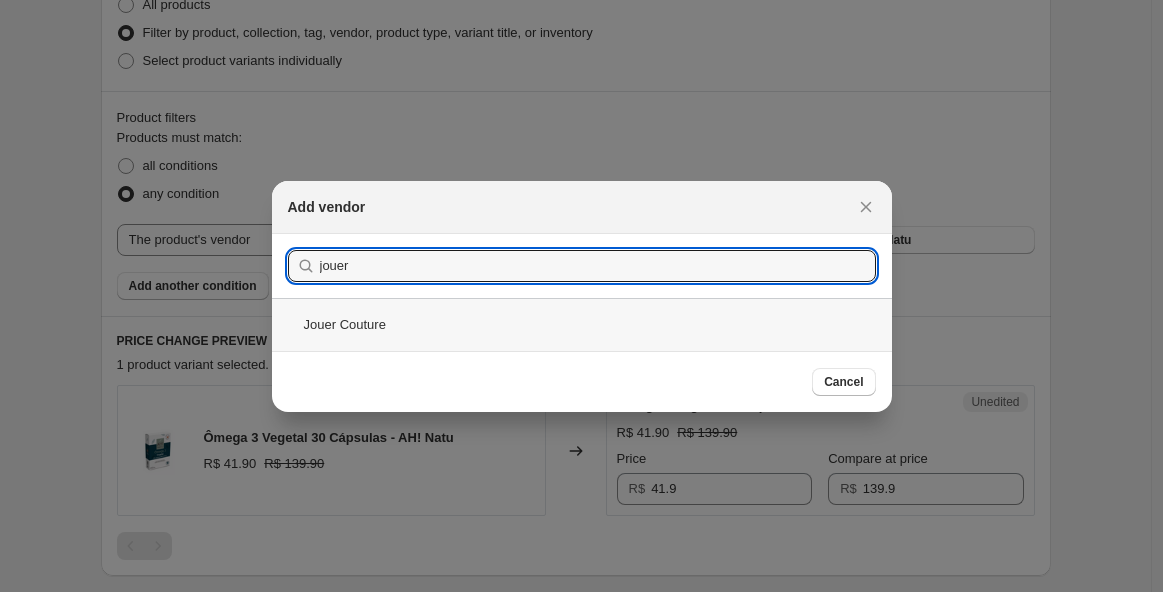 type on "jouer" 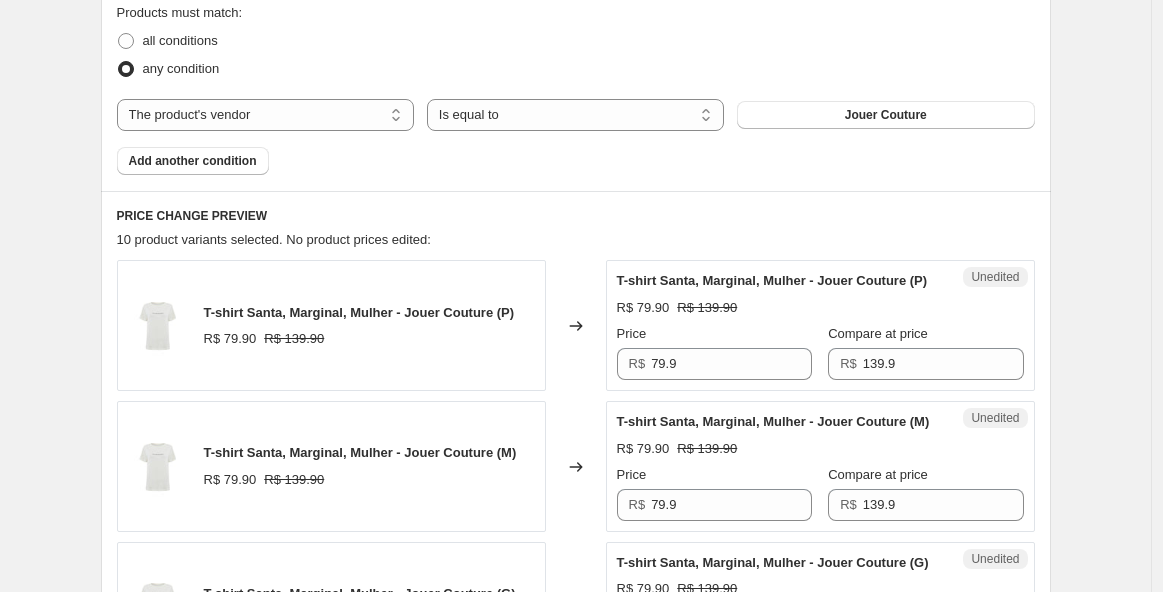 scroll, scrollTop: 836, scrollLeft: 0, axis: vertical 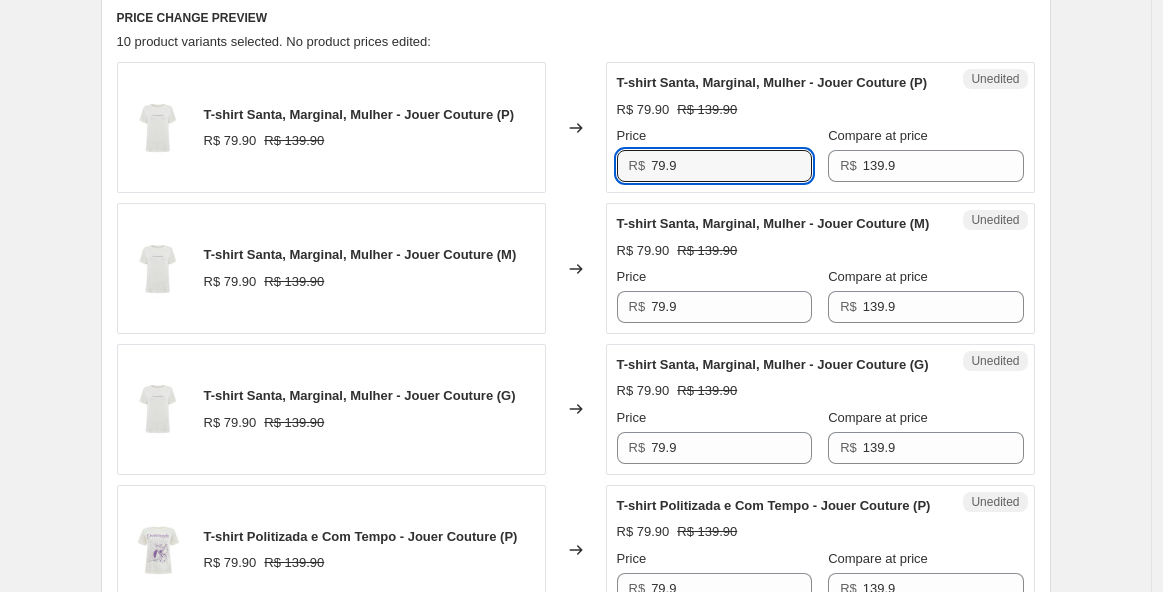drag, startPoint x: 717, startPoint y: 189, endPoint x: 544, endPoint y: 189, distance: 173 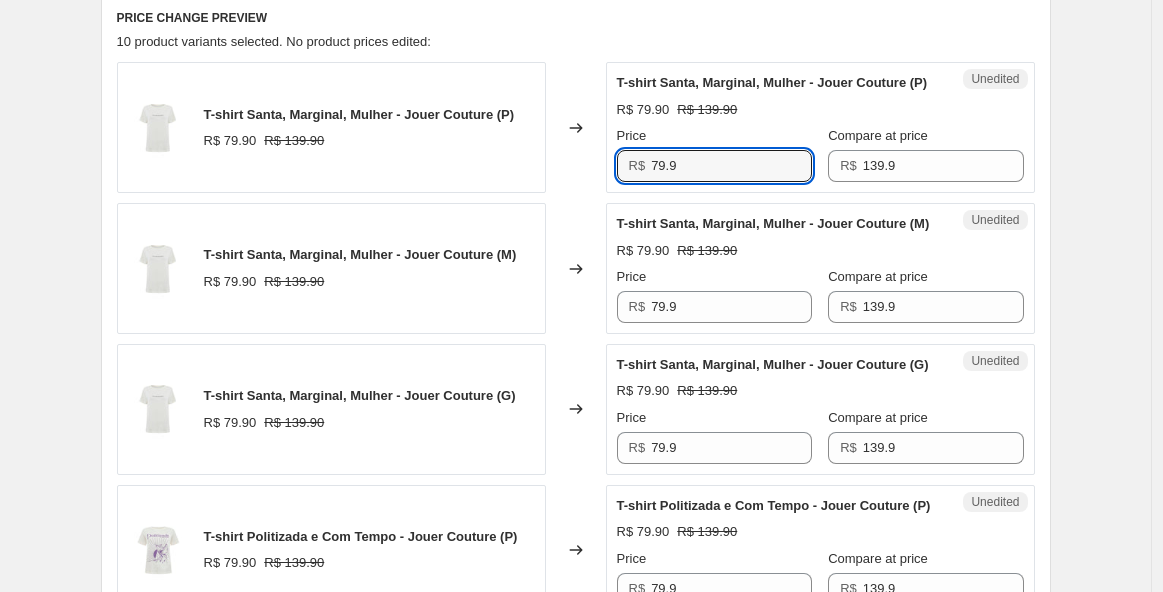 click on "T-shirt Santa, Marginal, Mulher - Jouer Couture (P) R$ 79.90 R$ 139.90 Changed to Unedited T-shirt Santa, Marginal, Mulher - Jouer Couture (P) R$ 79.90 R$ 139.90 Price R$ 79.9 Compare at price R$ 139.9" at bounding box center (576, 127) 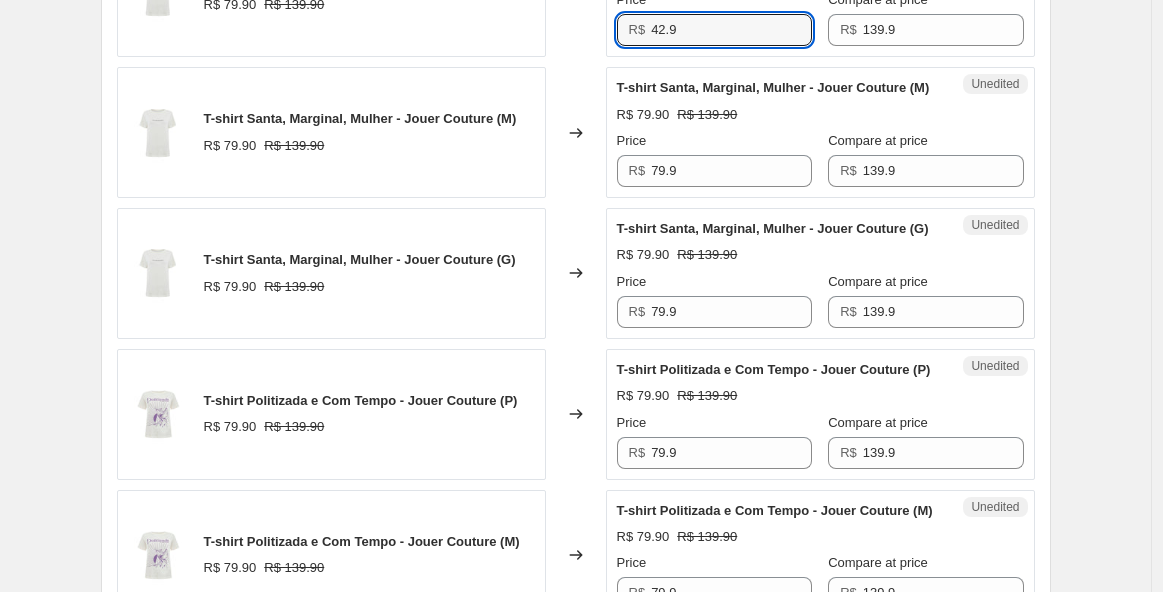 scroll, scrollTop: 967, scrollLeft: 0, axis: vertical 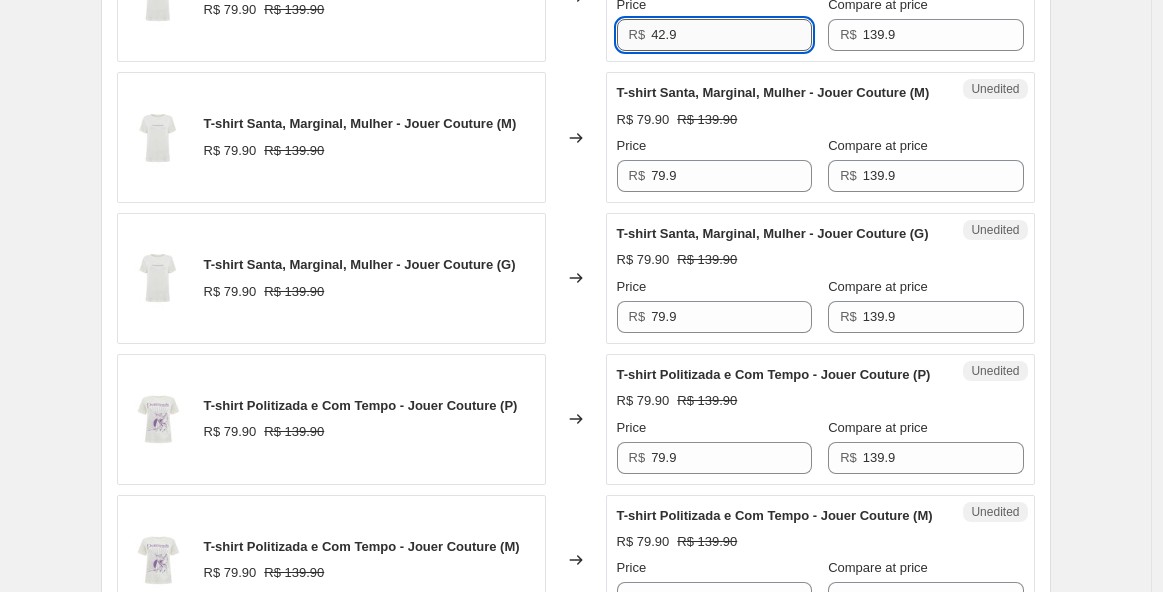click on "42.9" at bounding box center (731, 35) 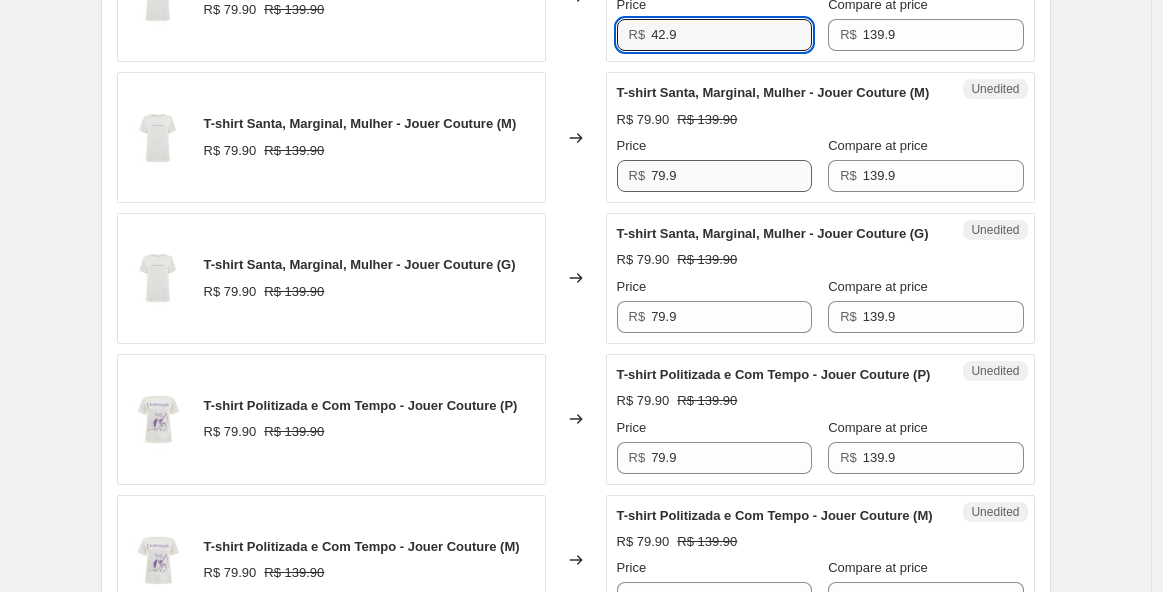 type on "42.9" 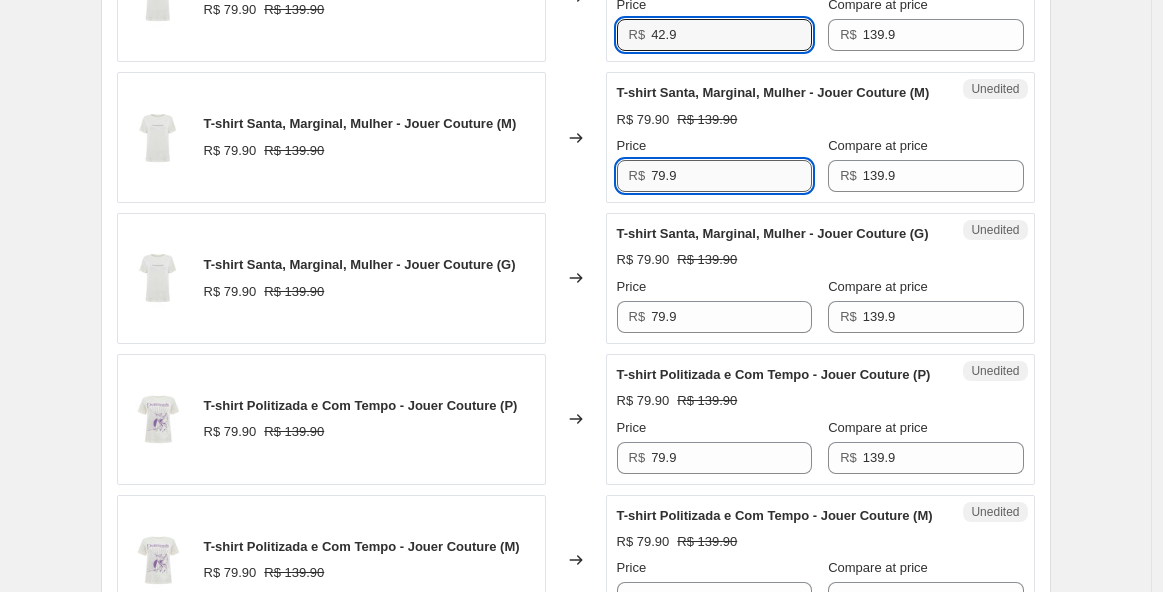 click on "79.9" at bounding box center [731, 176] 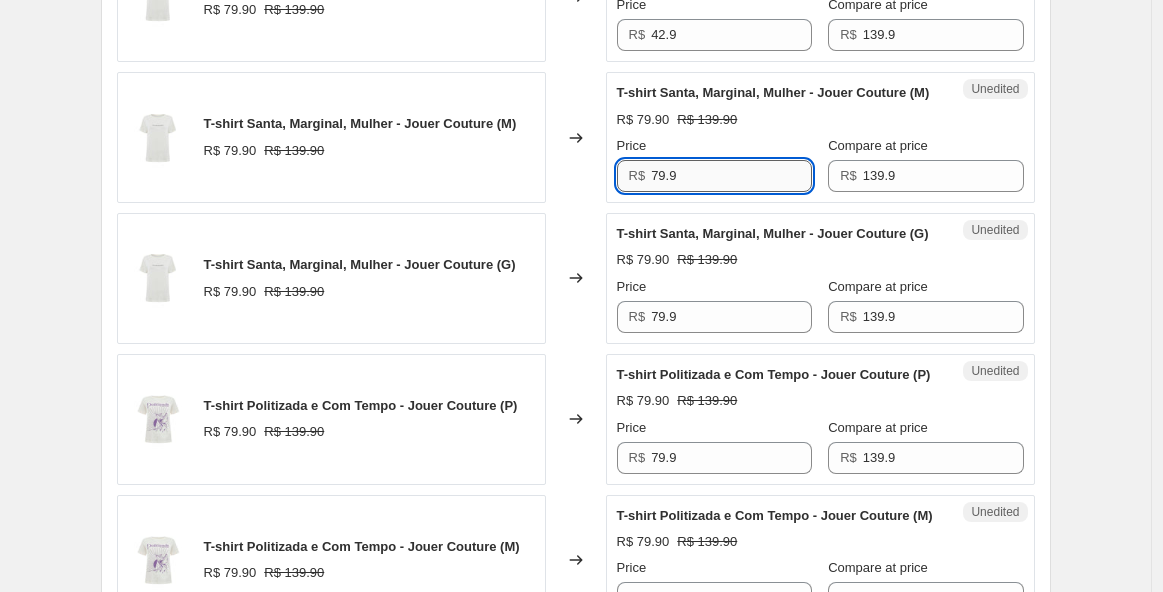 click on "79.9" at bounding box center (731, 176) 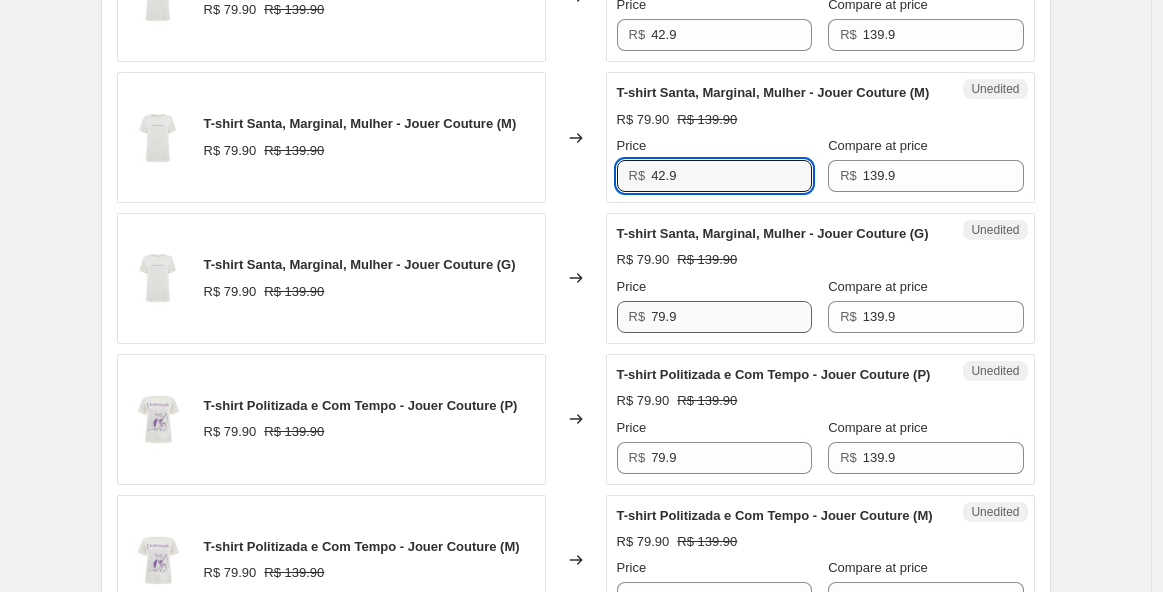 type on "42.9" 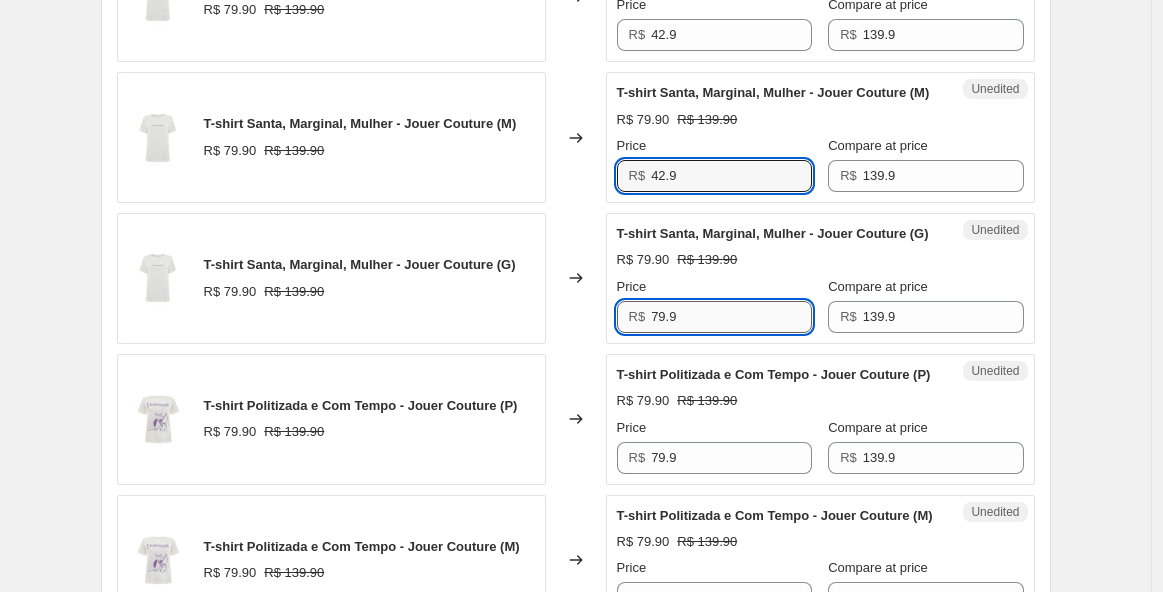 click on "79.9" at bounding box center [731, 317] 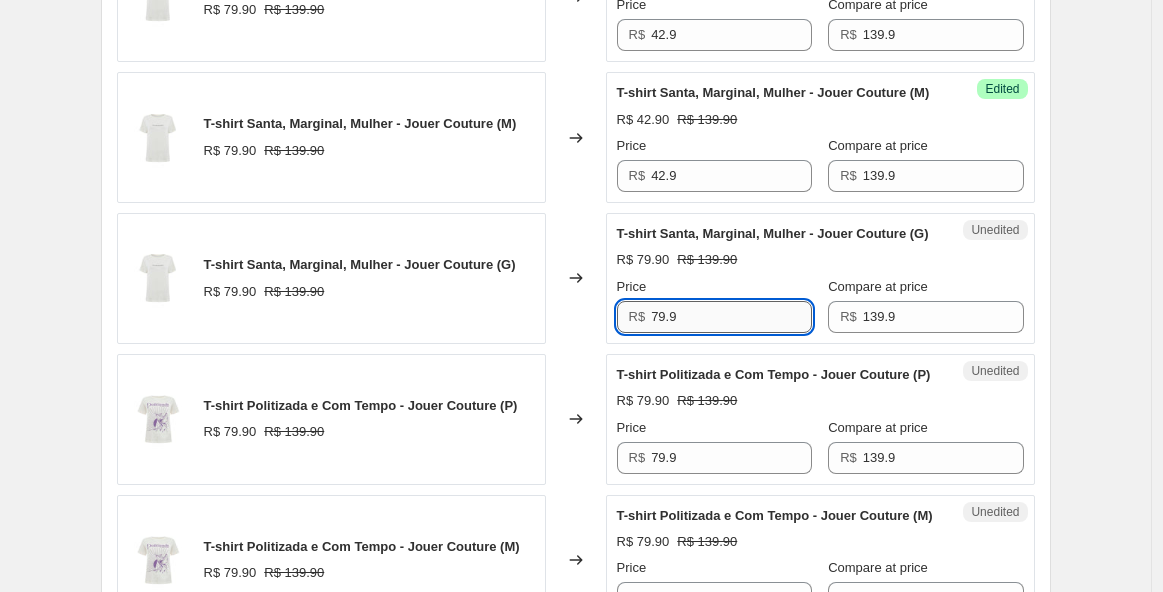 click on "79.9" at bounding box center [731, 317] 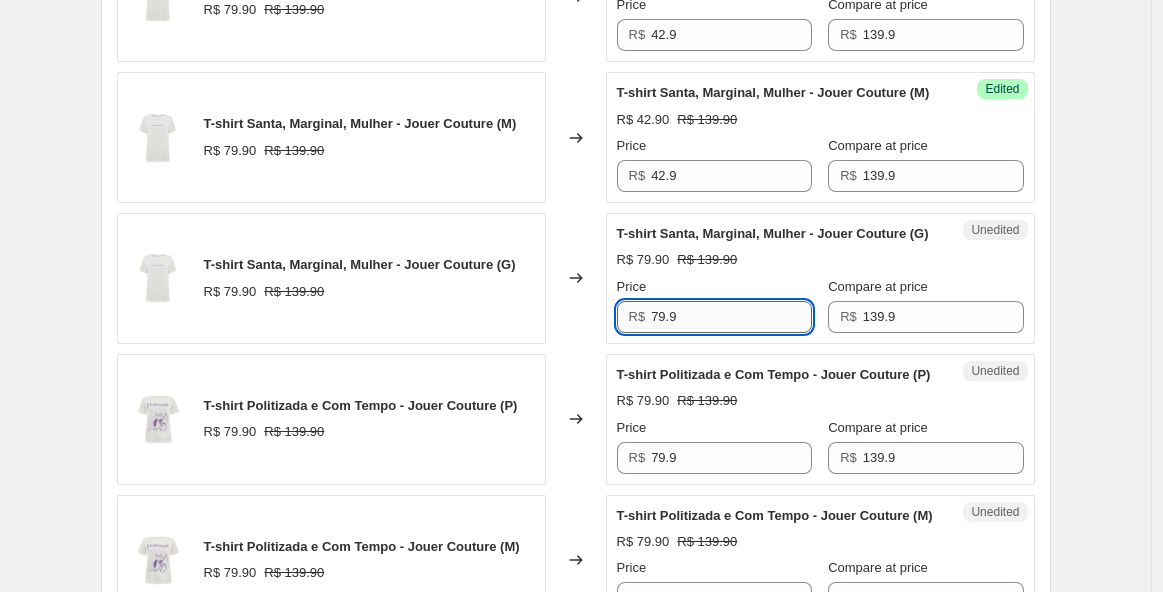 paste on "42" 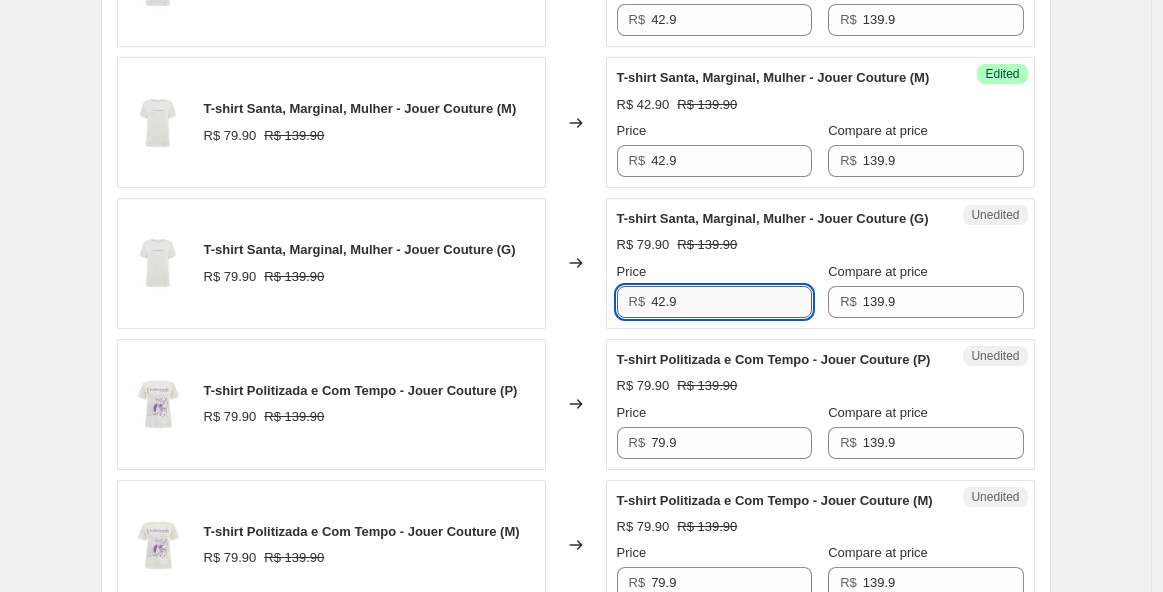 scroll, scrollTop: 997, scrollLeft: 0, axis: vertical 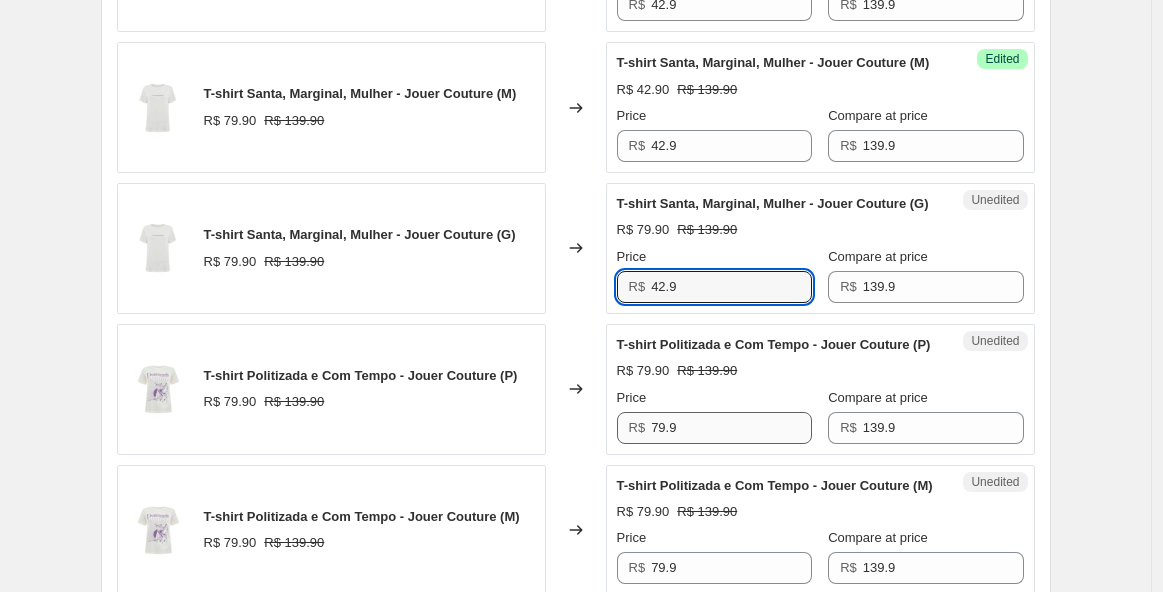 type on "42.9" 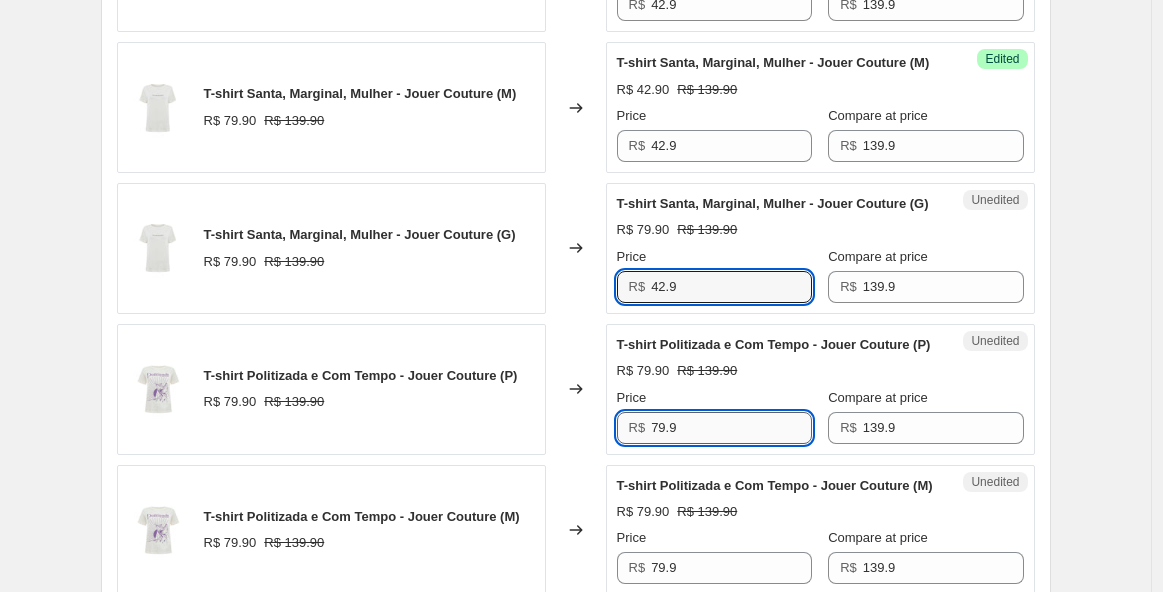click on "79.9" at bounding box center (731, 428) 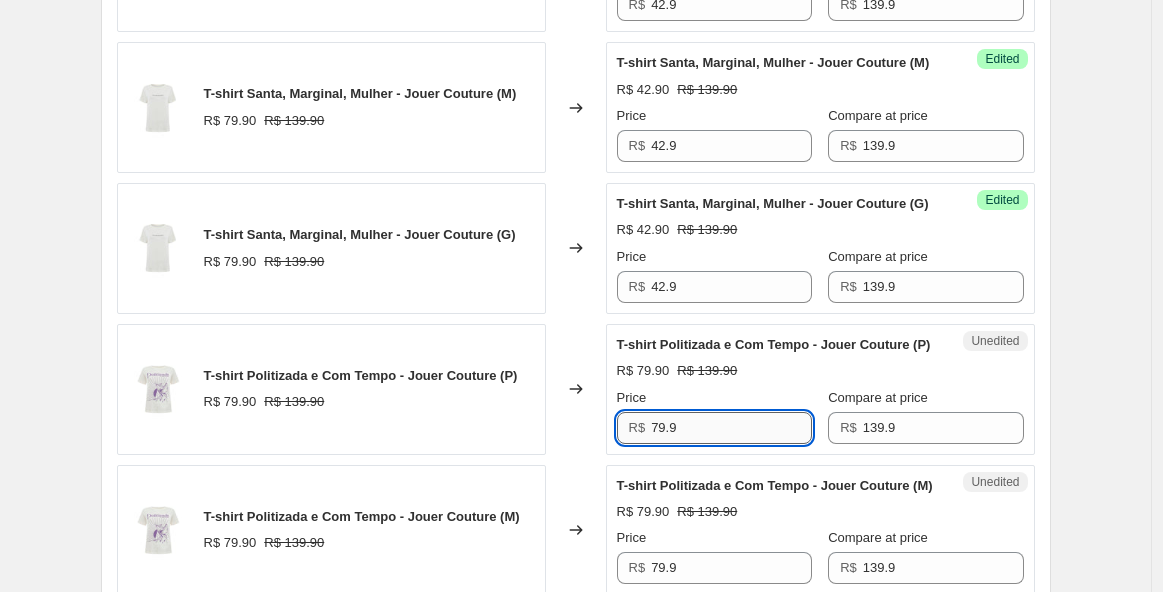 click on "79.9" at bounding box center [731, 428] 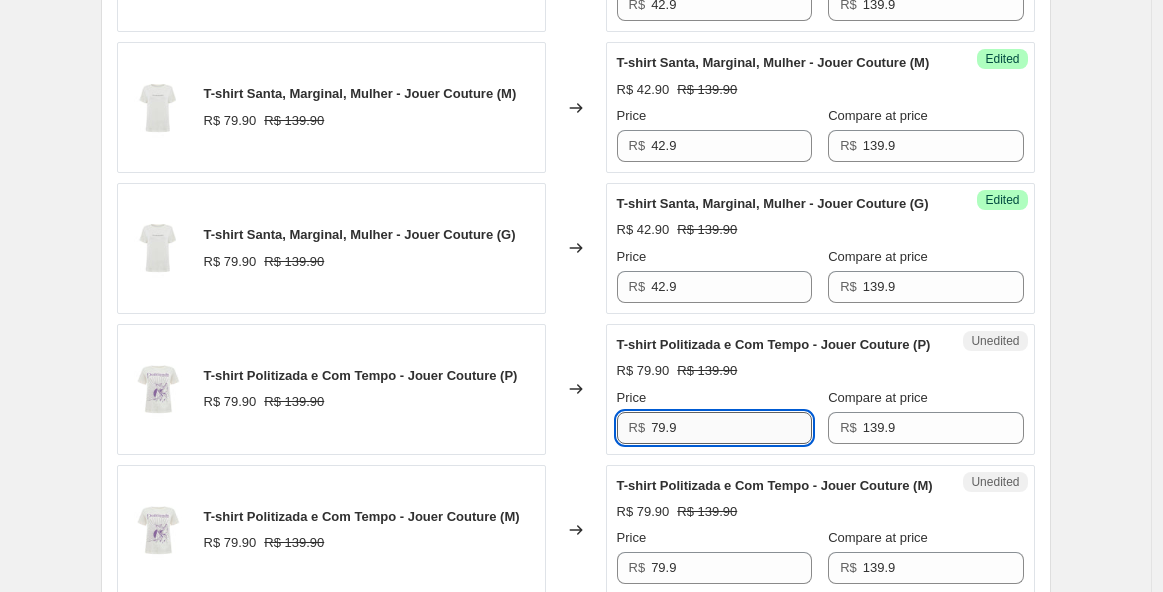 click on "79.9" at bounding box center [731, 428] 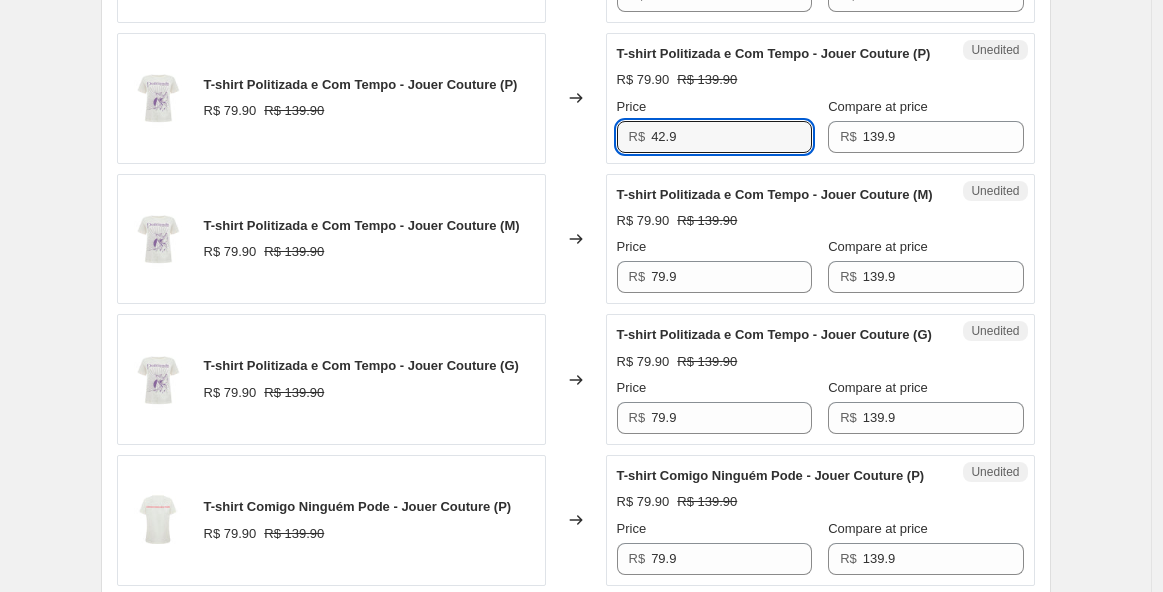 scroll, scrollTop: 1288, scrollLeft: 0, axis: vertical 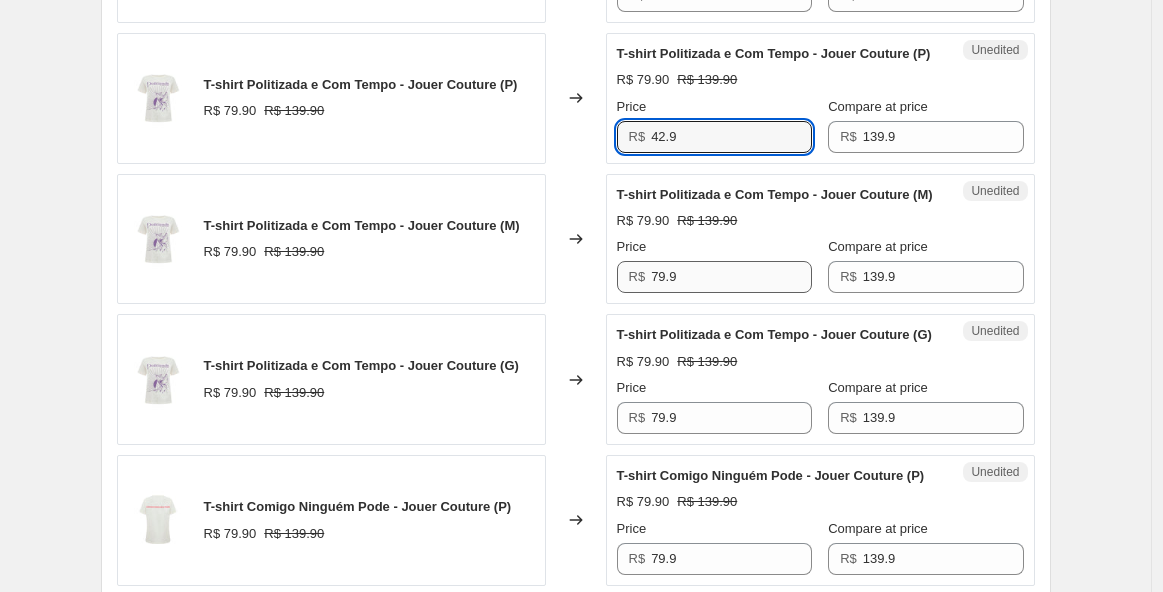 type on "42.9" 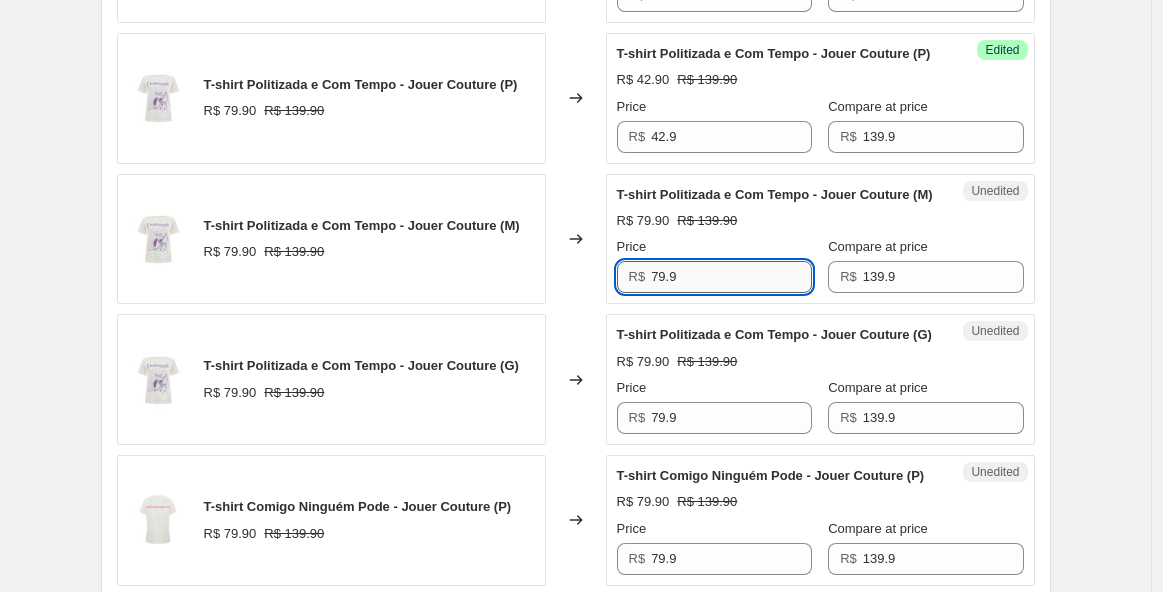 click on "79.9" at bounding box center [731, 277] 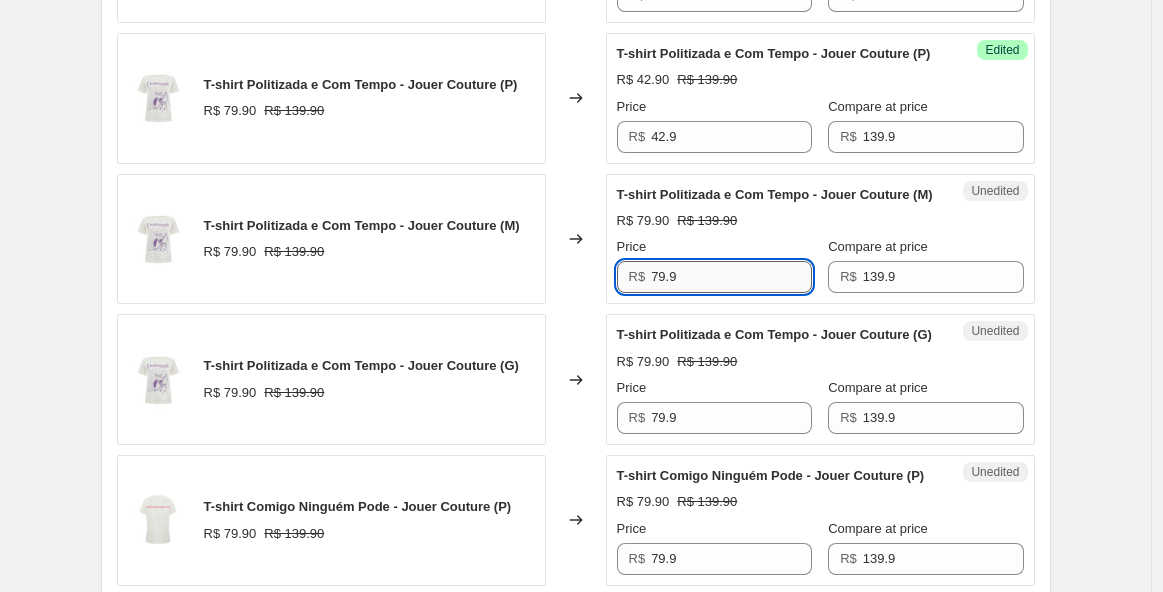 click on "79.9" at bounding box center [731, 277] 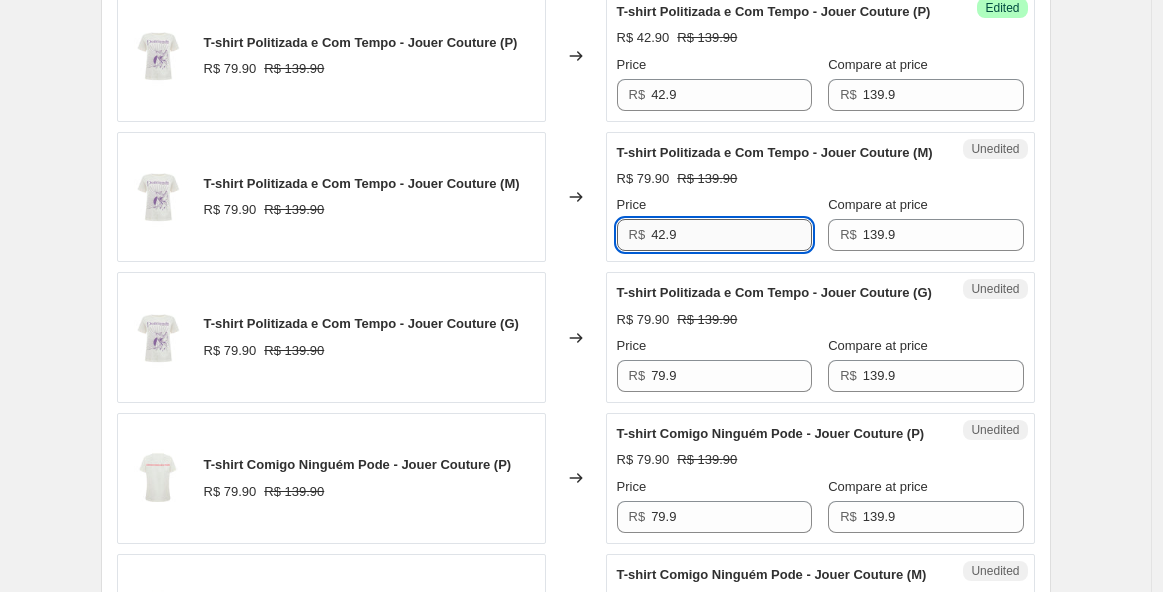 scroll, scrollTop: 1433, scrollLeft: 0, axis: vertical 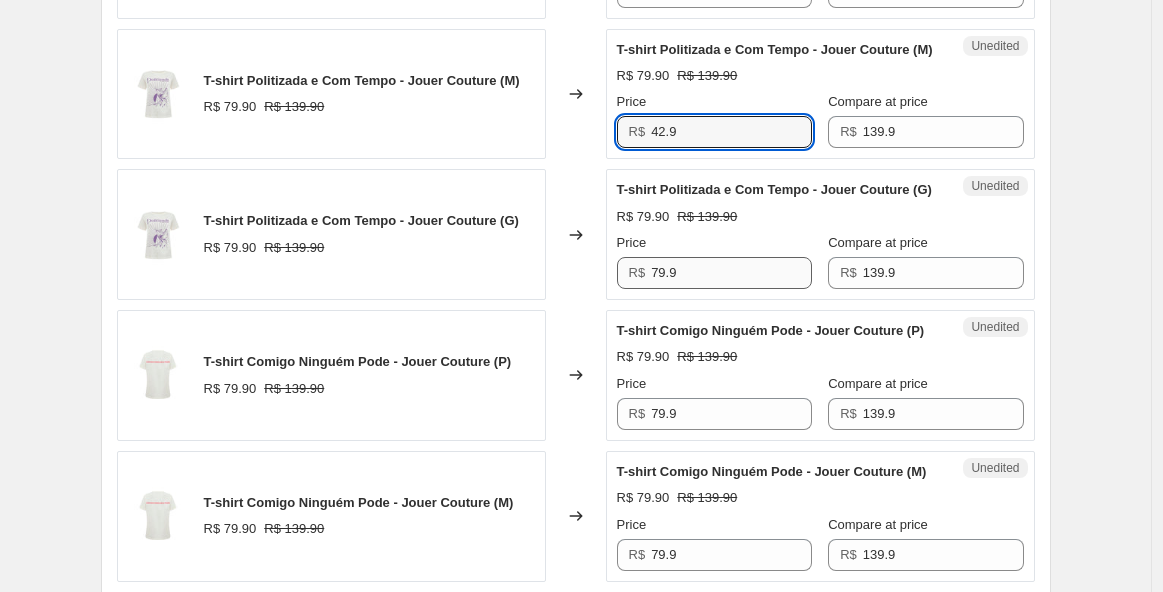 type on "42.9" 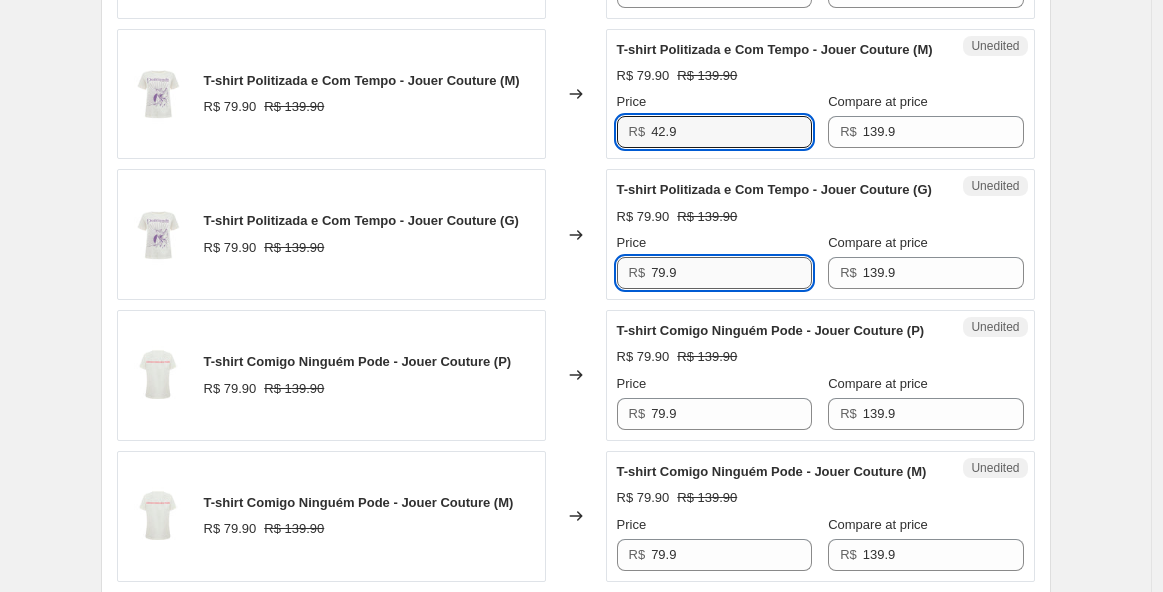 click on "79.9" at bounding box center [731, 273] 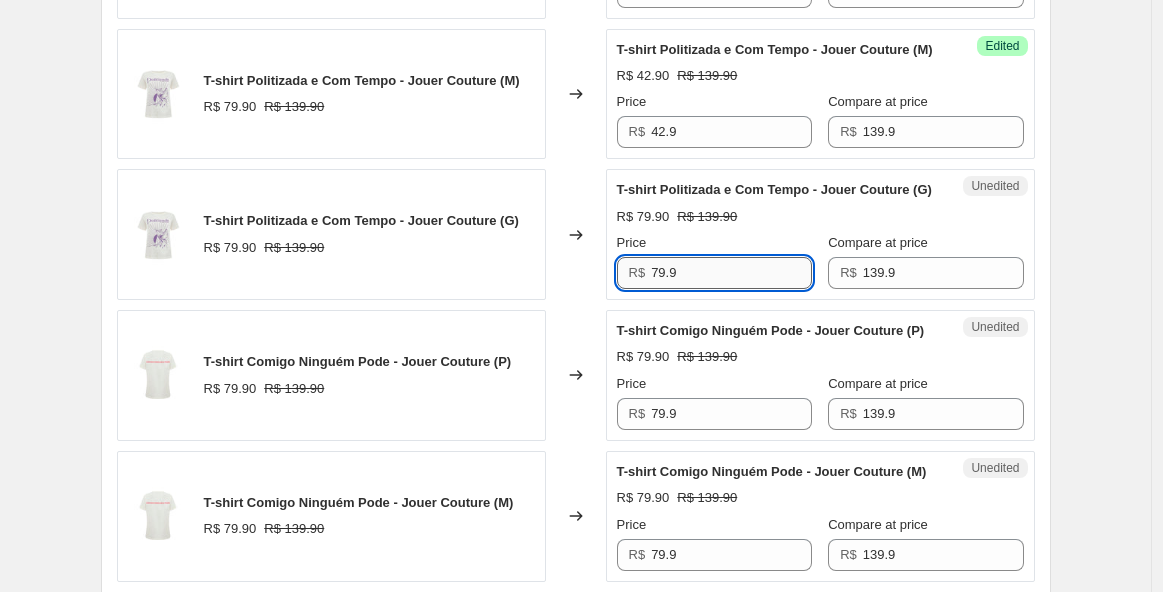click on "79.9" at bounding box center [731, 273] 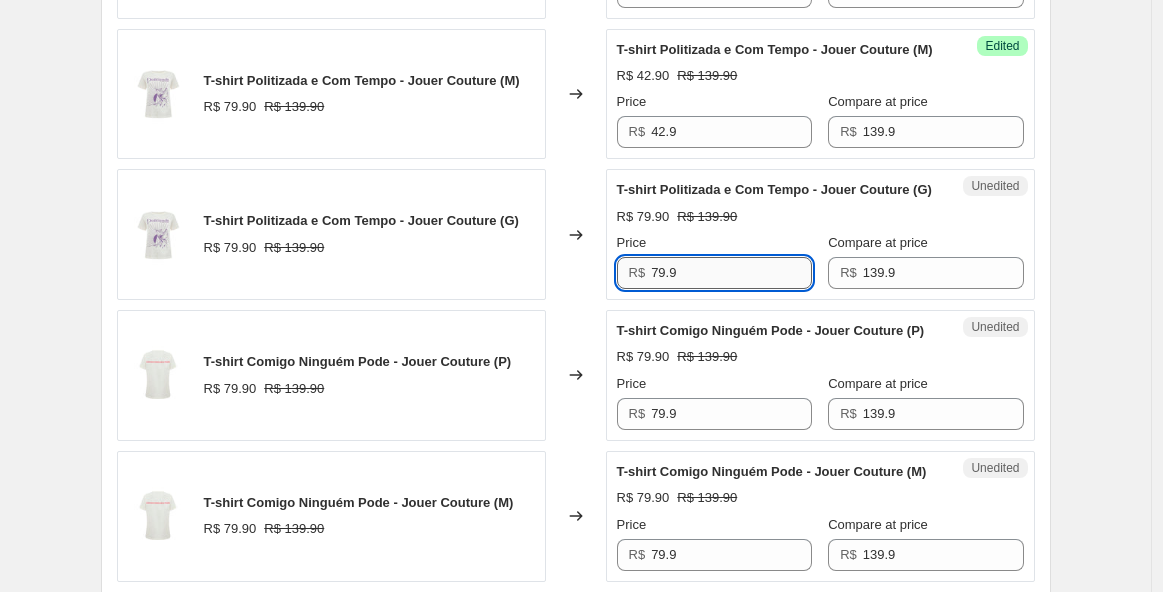 paste on "42" 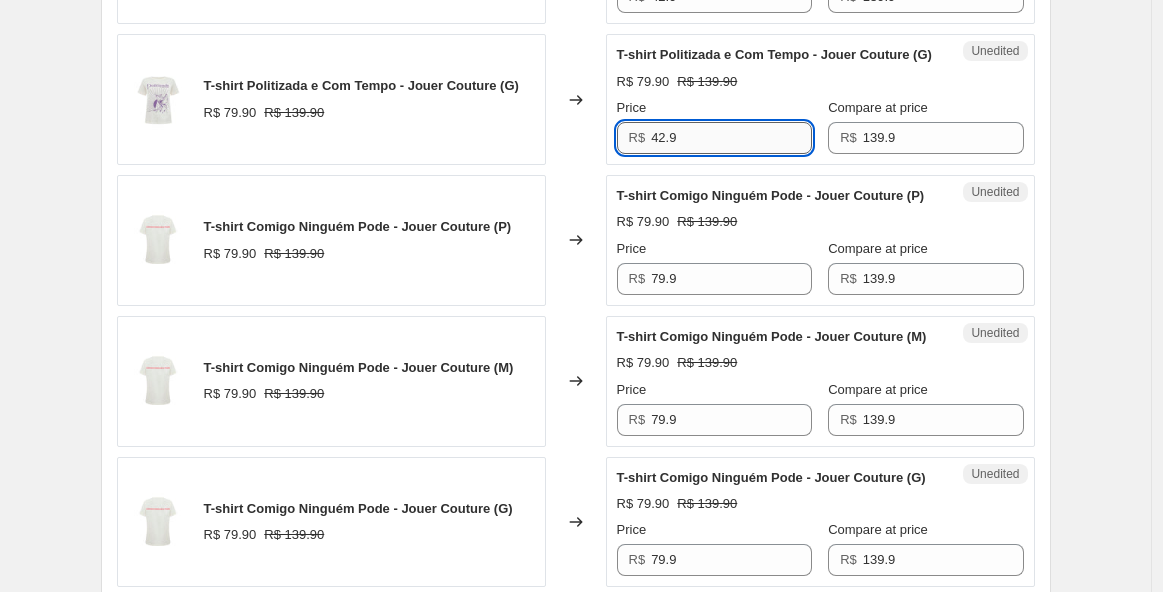 scroll, scrollTop: 1568, scrollLeft: 0, axis: vertical 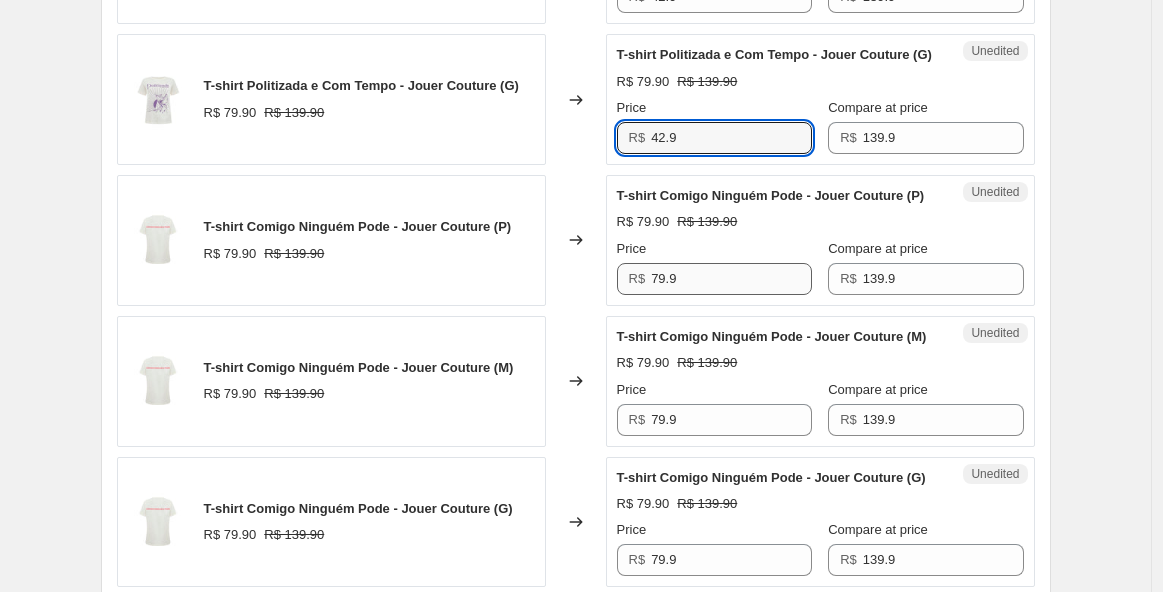 type on "42.9" 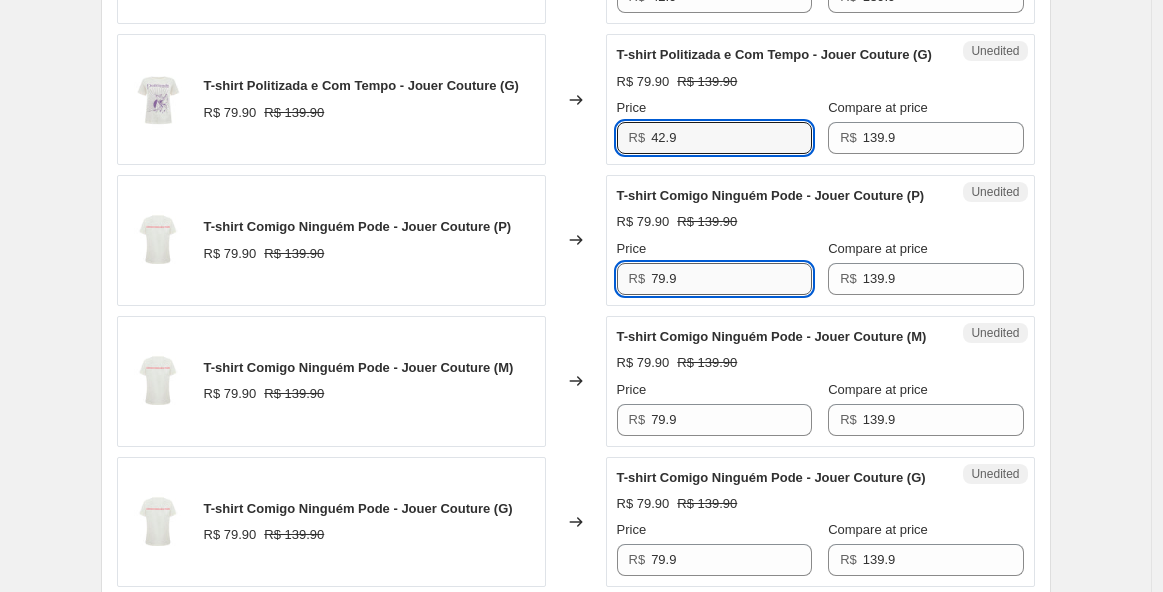 click on "79.9" at bounding box center (731, 279) 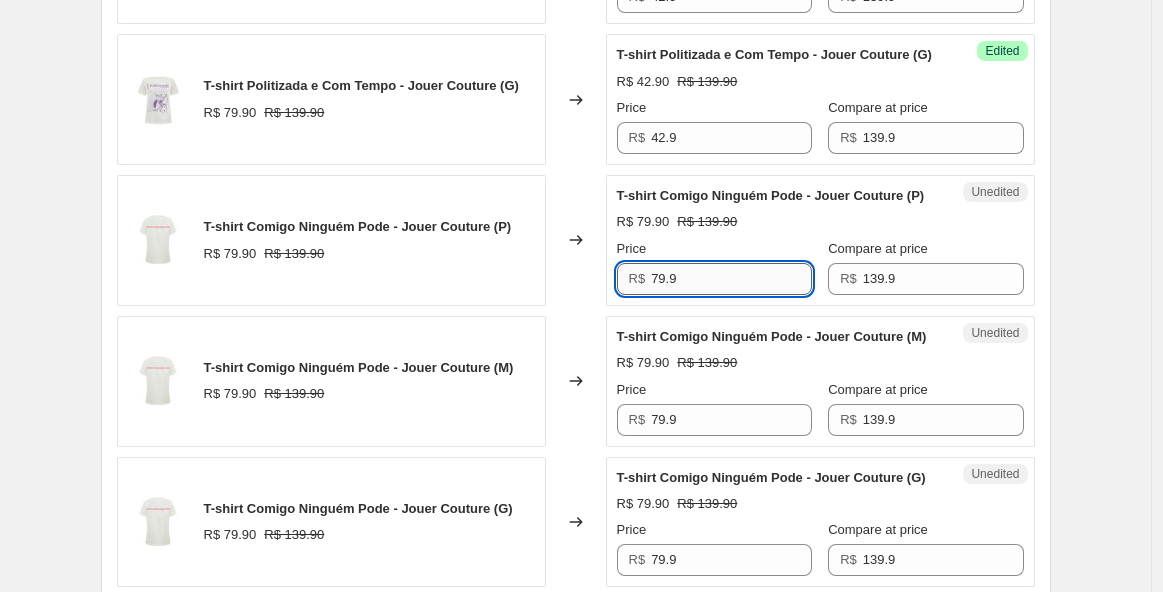 click on "79.9" at bounding box center (731, 279) 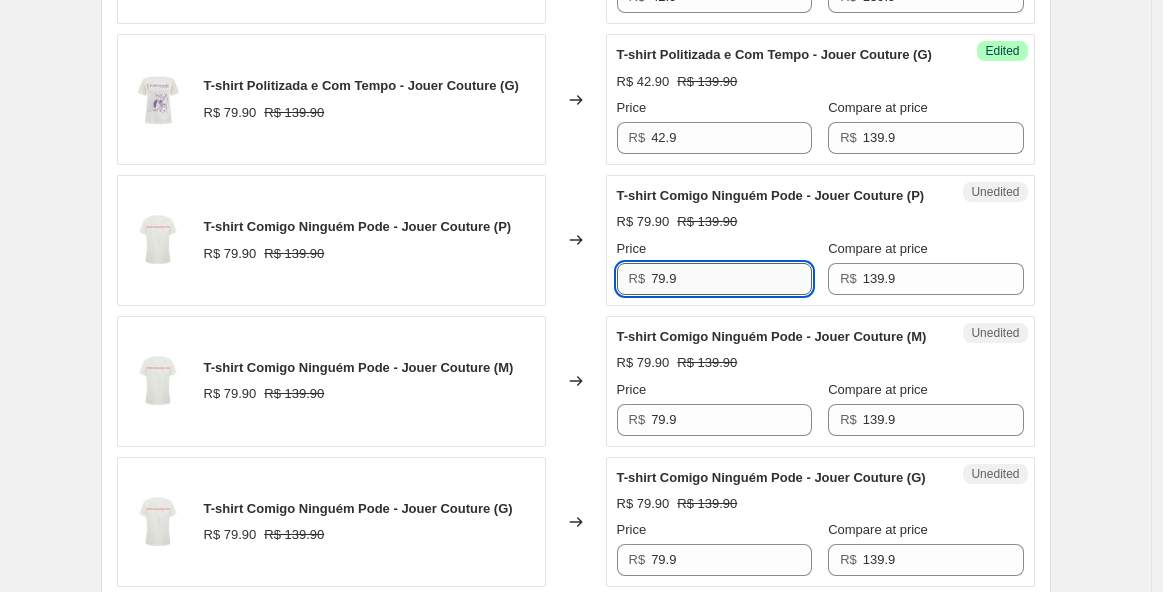 paste on "42" 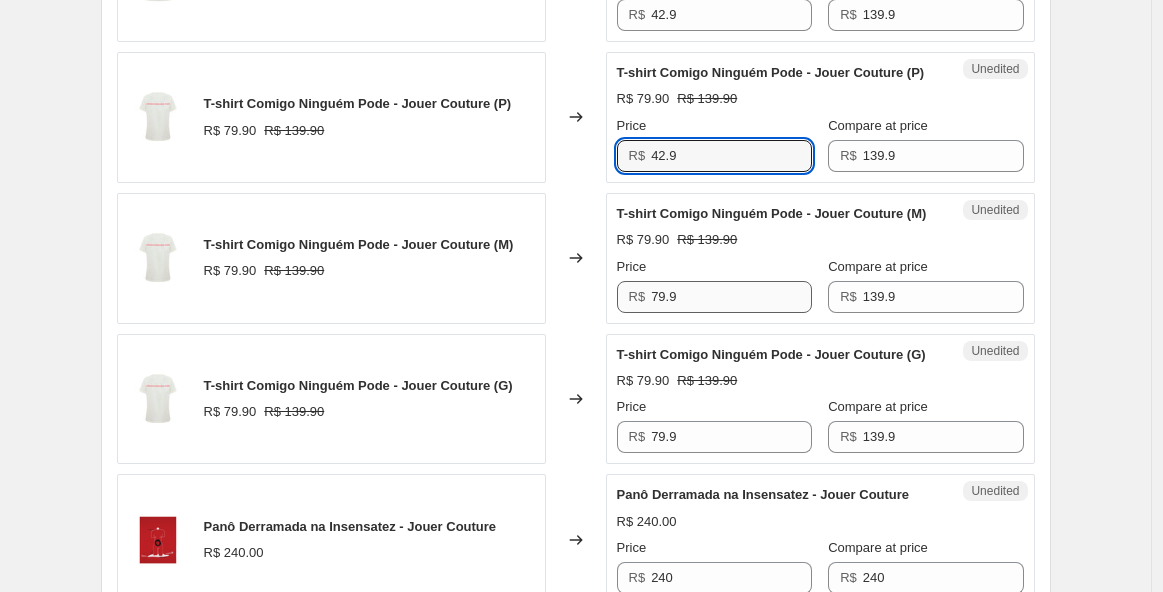 scroll, scrollTop: 1691, scrollLeft: 0, axis: vertical 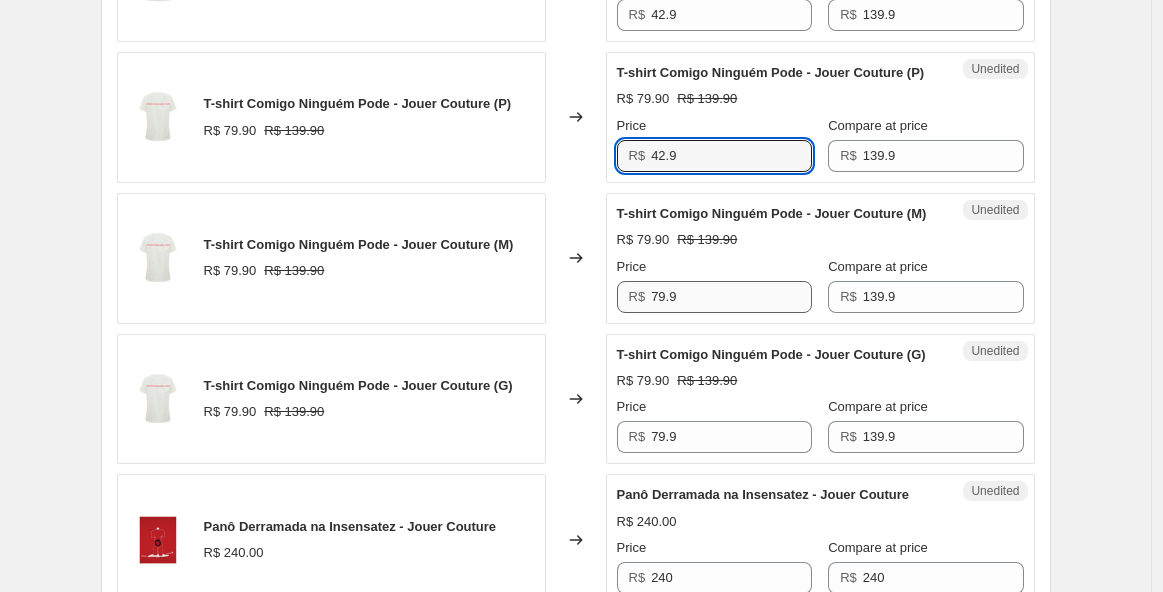 type on "42.9" 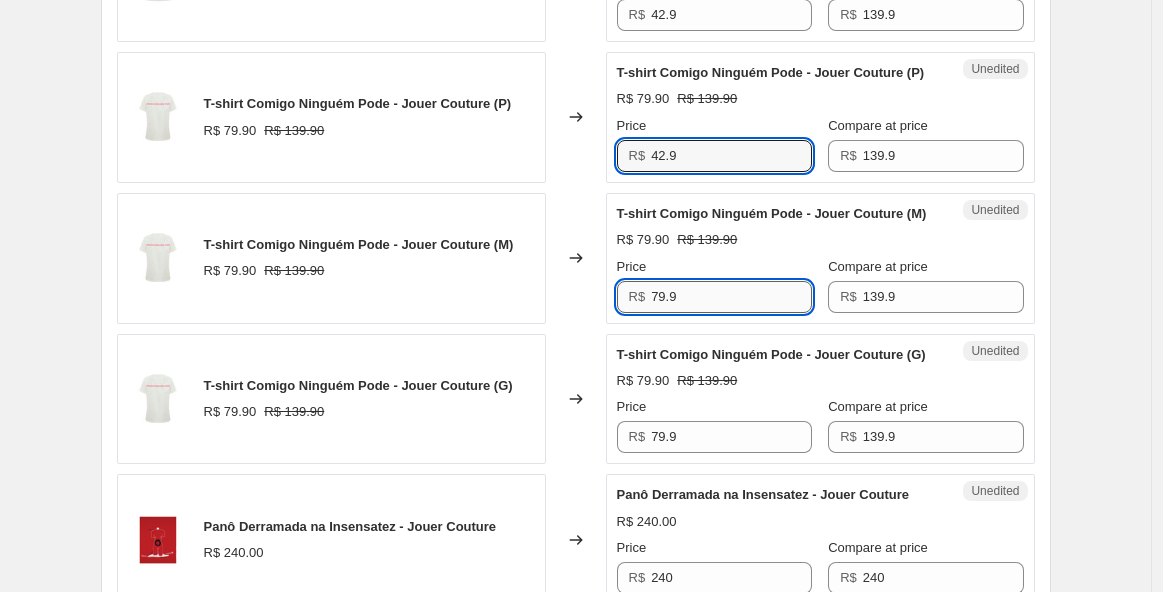 click on "79.9" at bounding box center [731, 297] 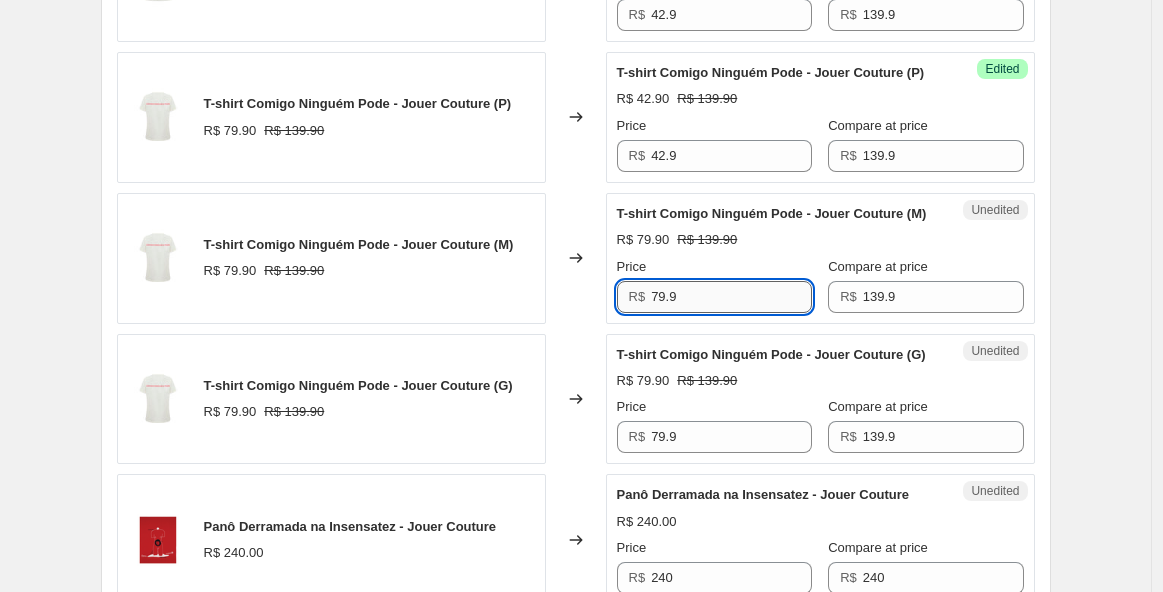 click on "79.9" at bounding box center (731, 297) 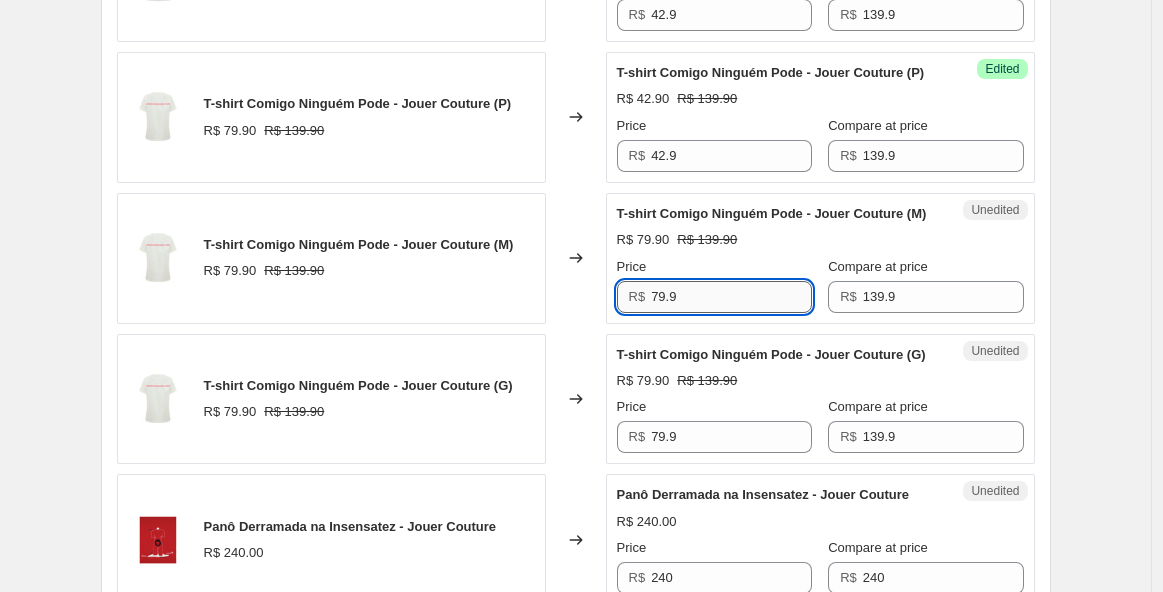 paste on "42" 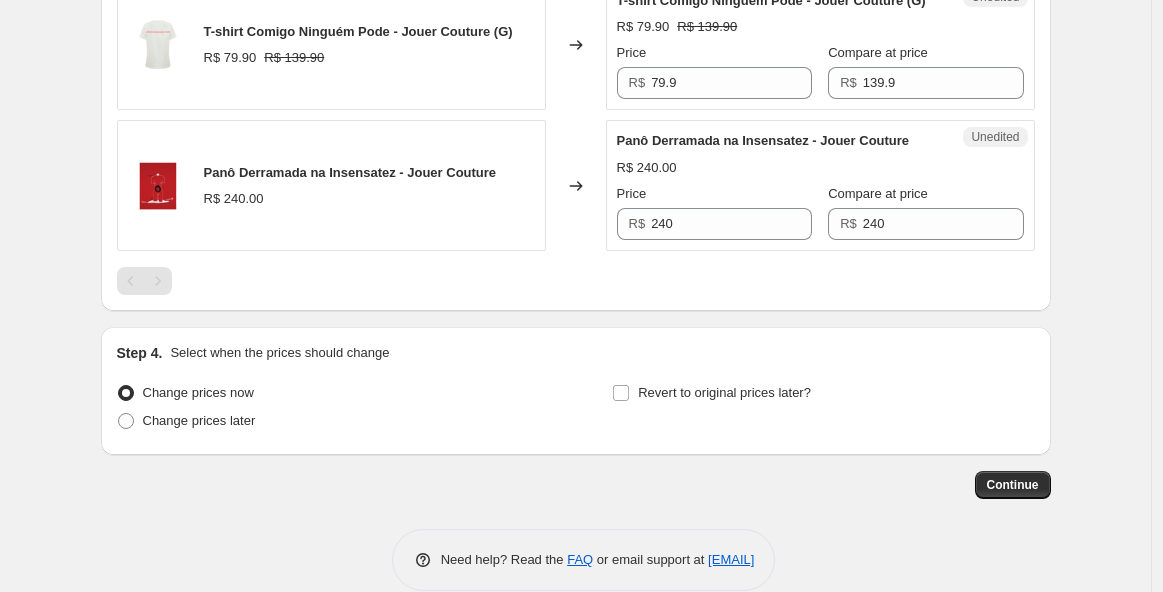 scroll, scrollTop: 2046, scrollLeft: 0, axis: vertical 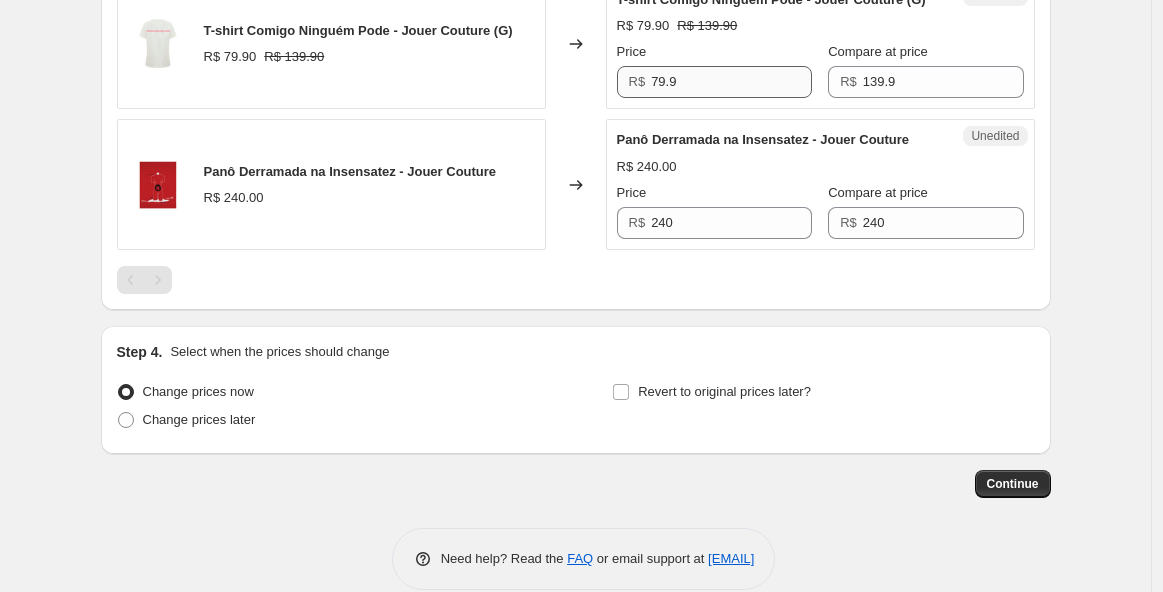 type on "42.9" 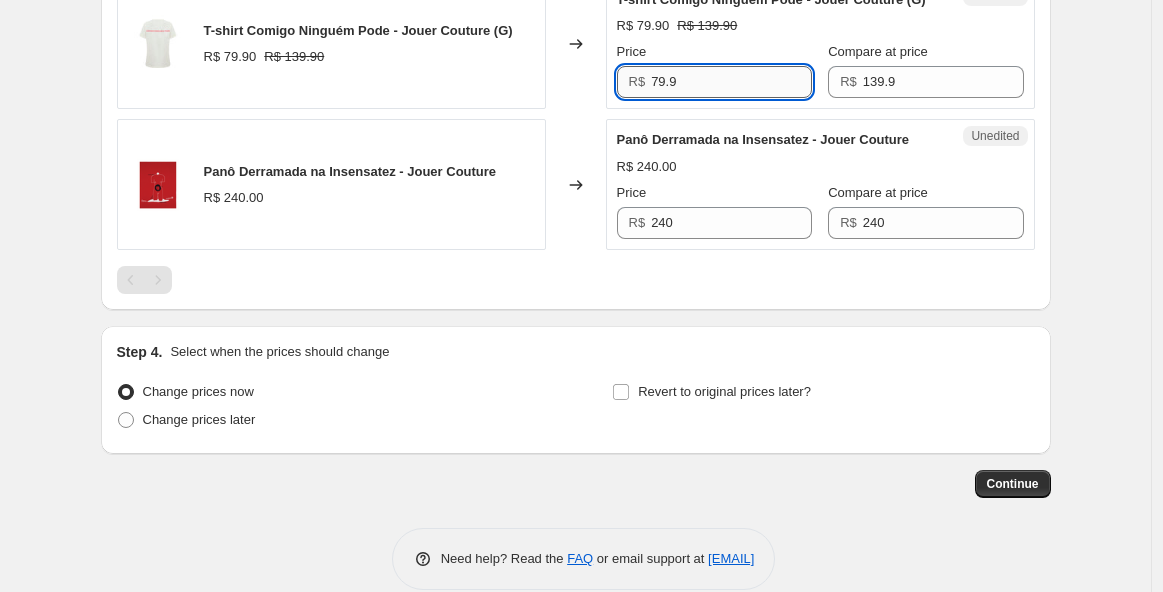 click on "79.9" at bounding box center [731, 82] 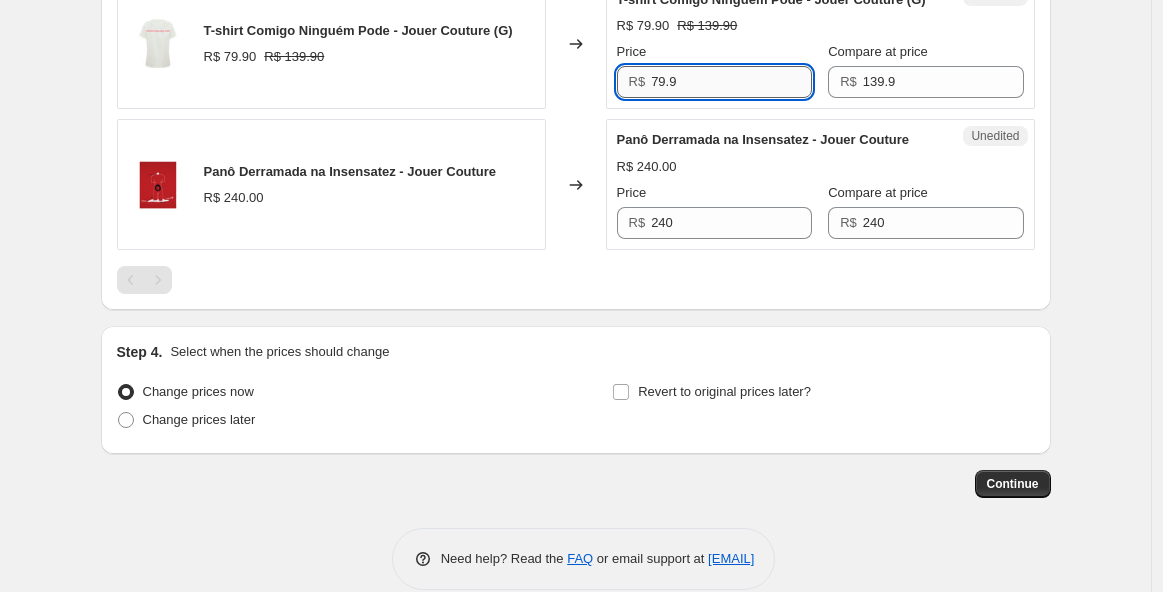 click on "79.9" at bounding box center [731, 82] 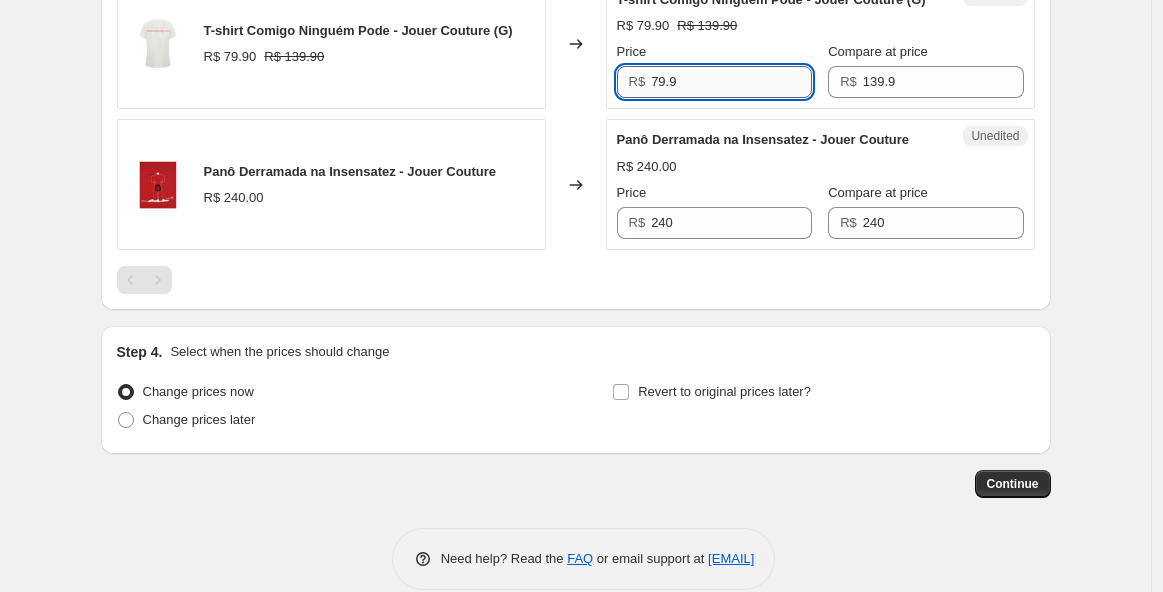 paste on "42" 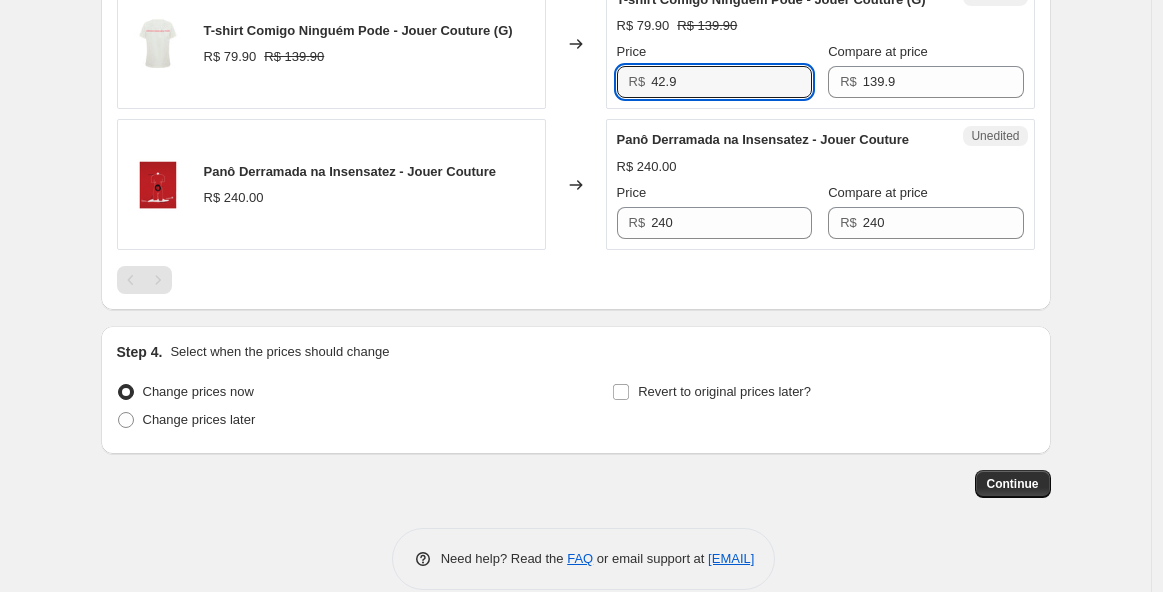 type on "42.9" 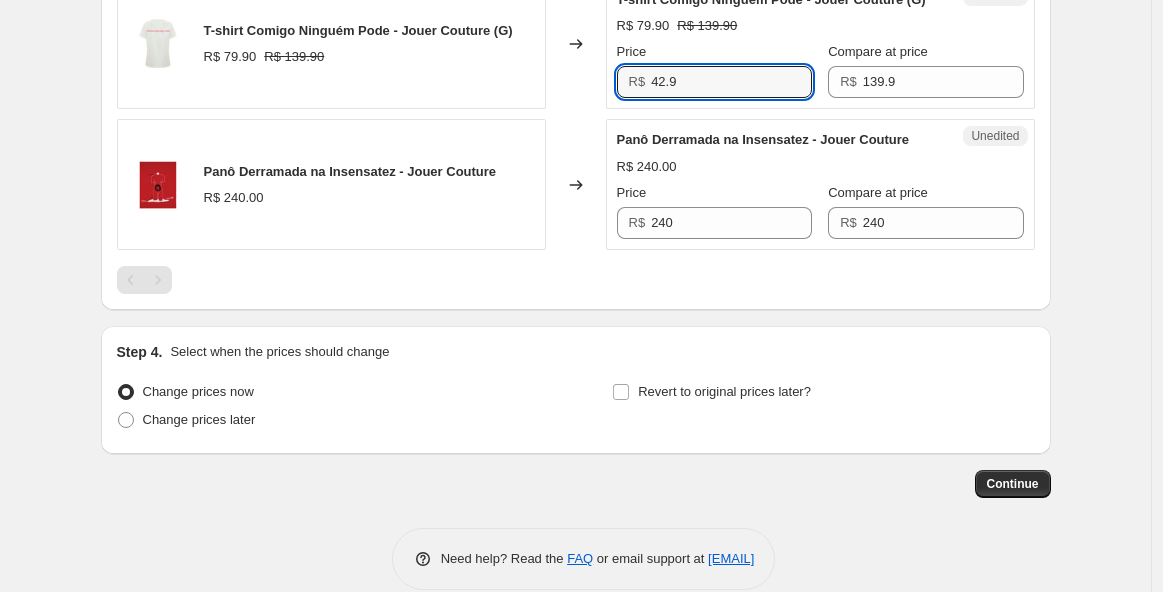 click on "Changed to" at bounding box center [576, 184] 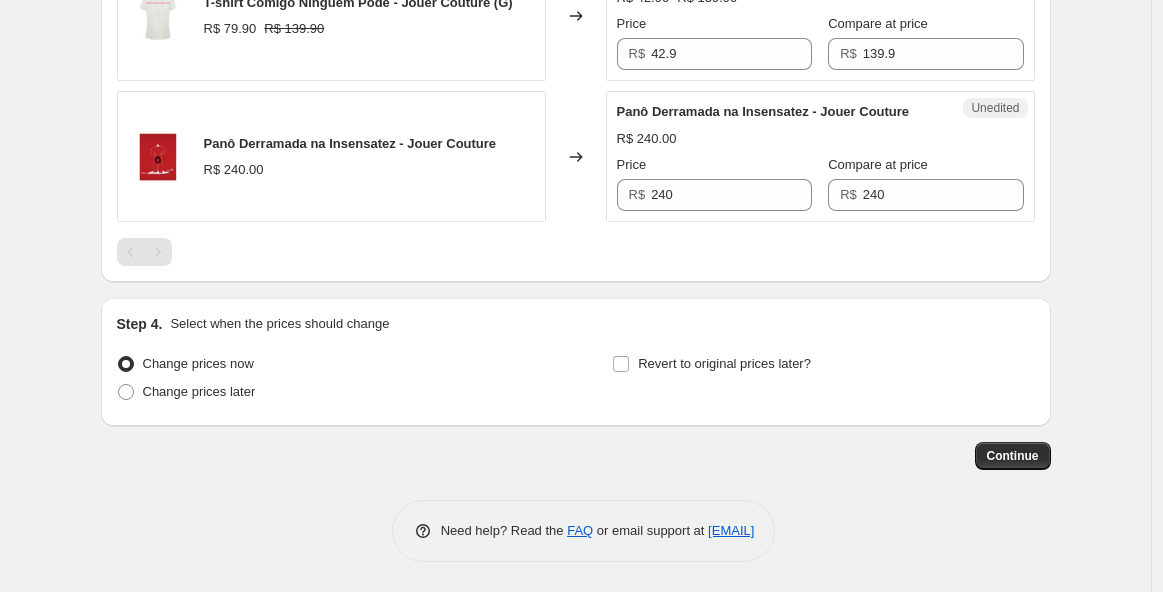 scroll, scrollTop: 2213, scrollLeft: 0, axis: vertical 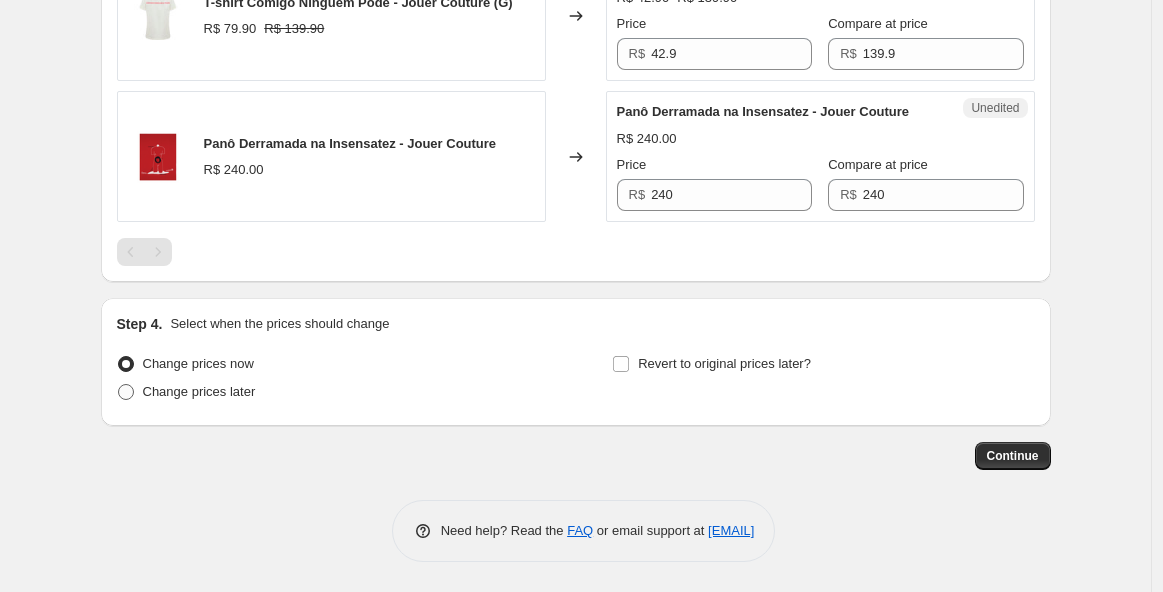 click on "Change prices later" at bounding box center [199, 391] 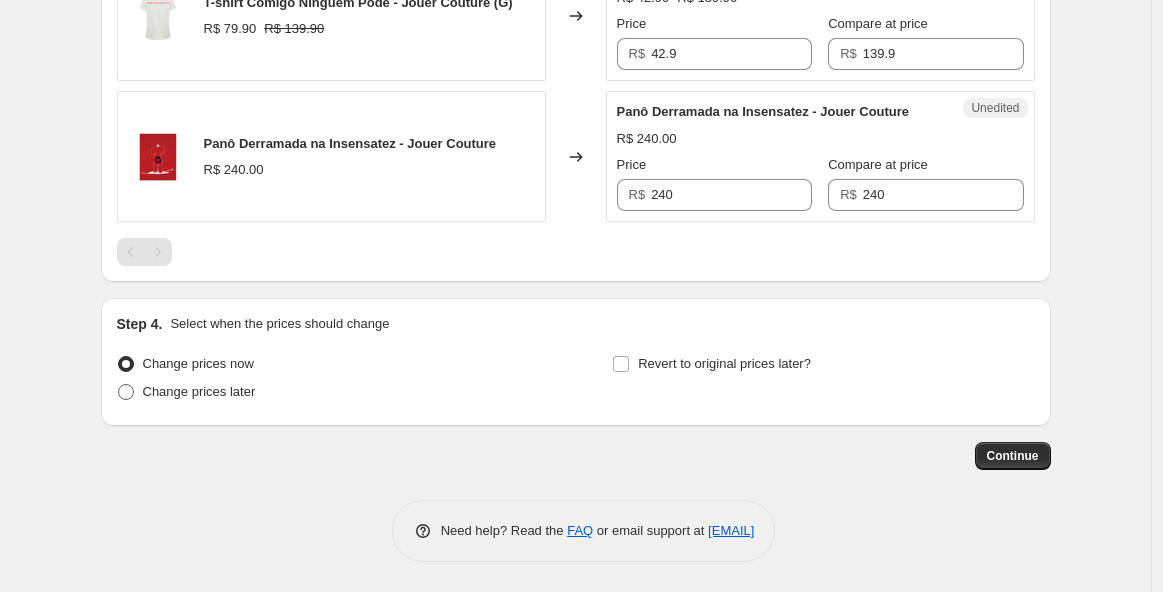 radio on "true" 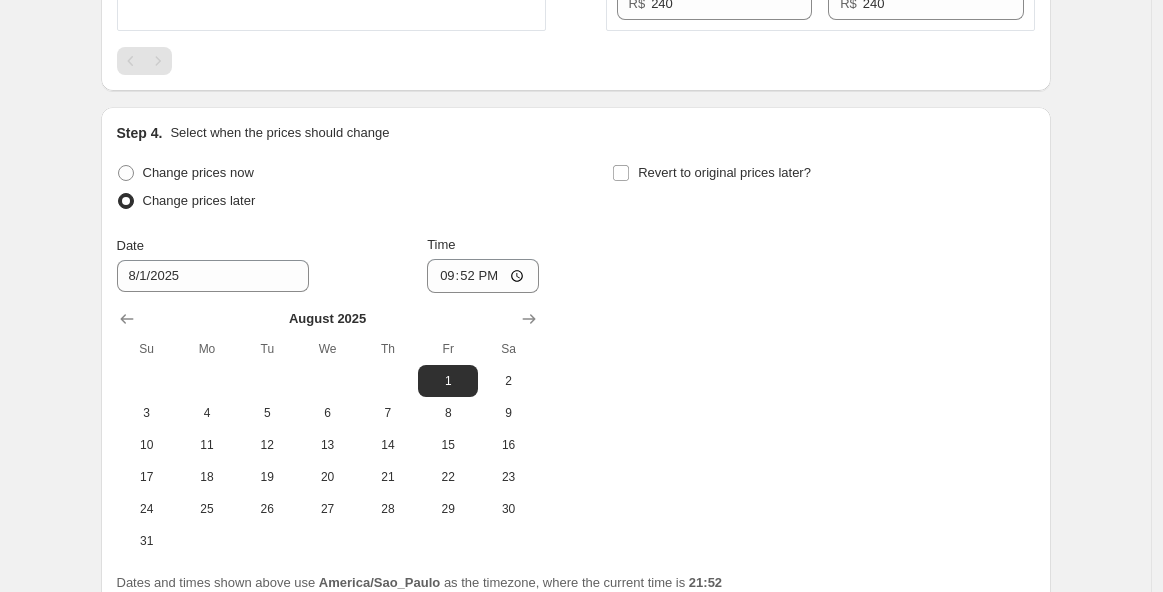 scroll, scrollTop: 2531, scrollLeft: 0, axis: vertical 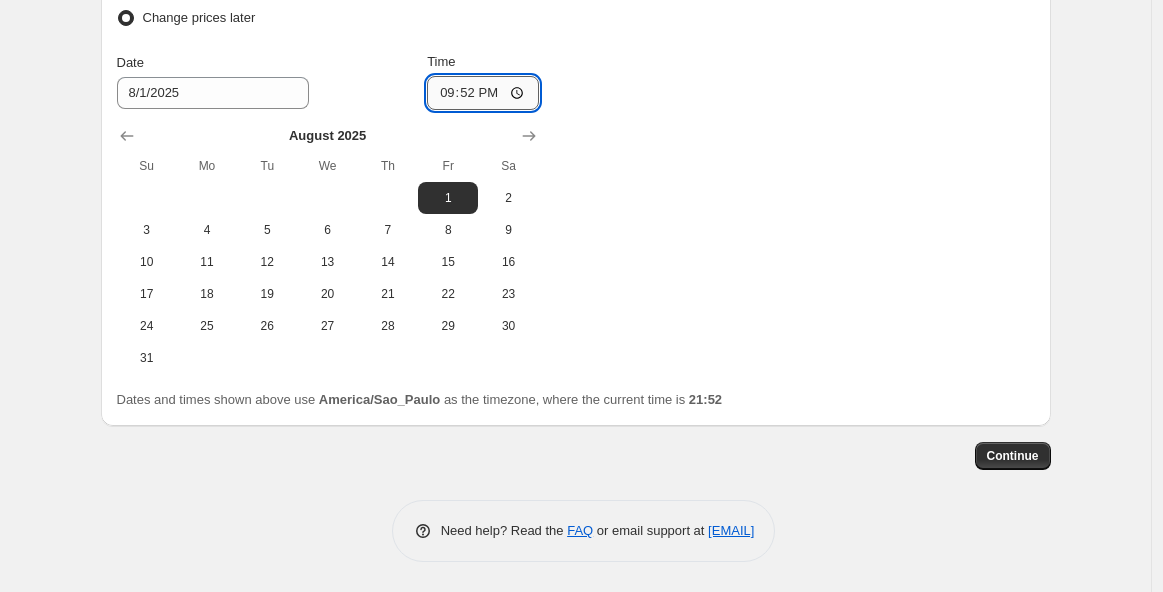 click on "21:52" at bounding box center [483, 93] 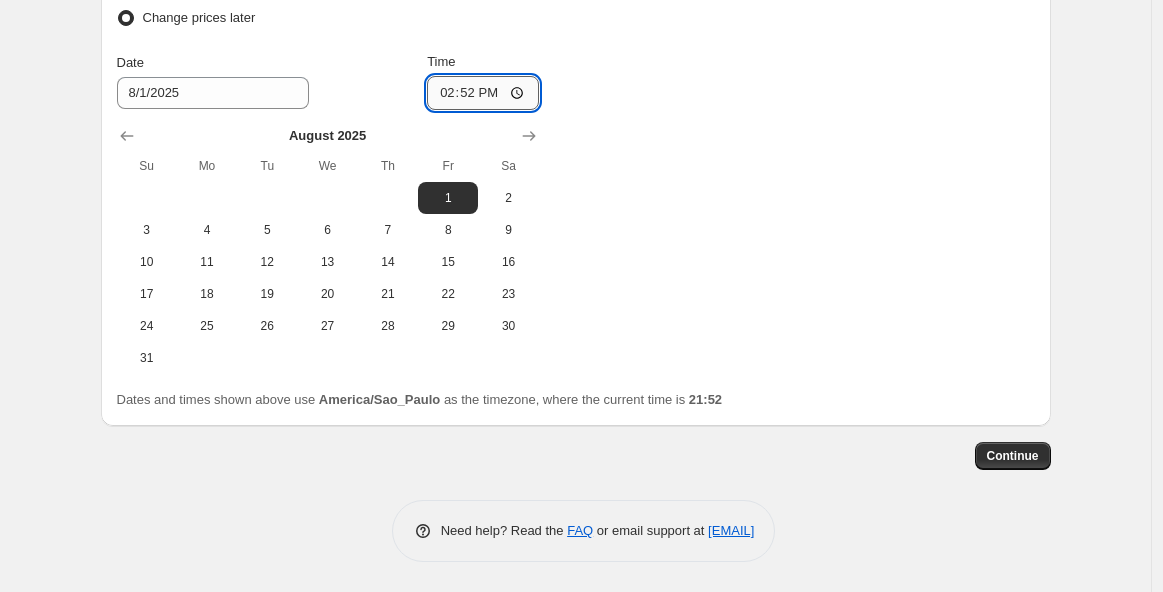 type on "14:00" 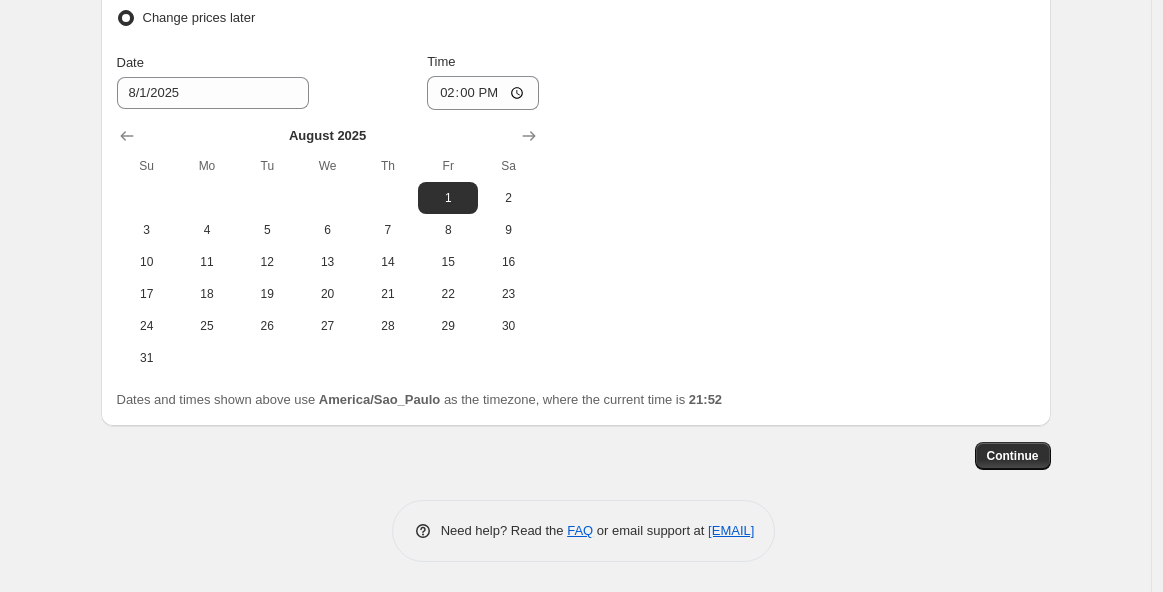 click on "Revert to original prices later?" at bounding box center [621, -10] 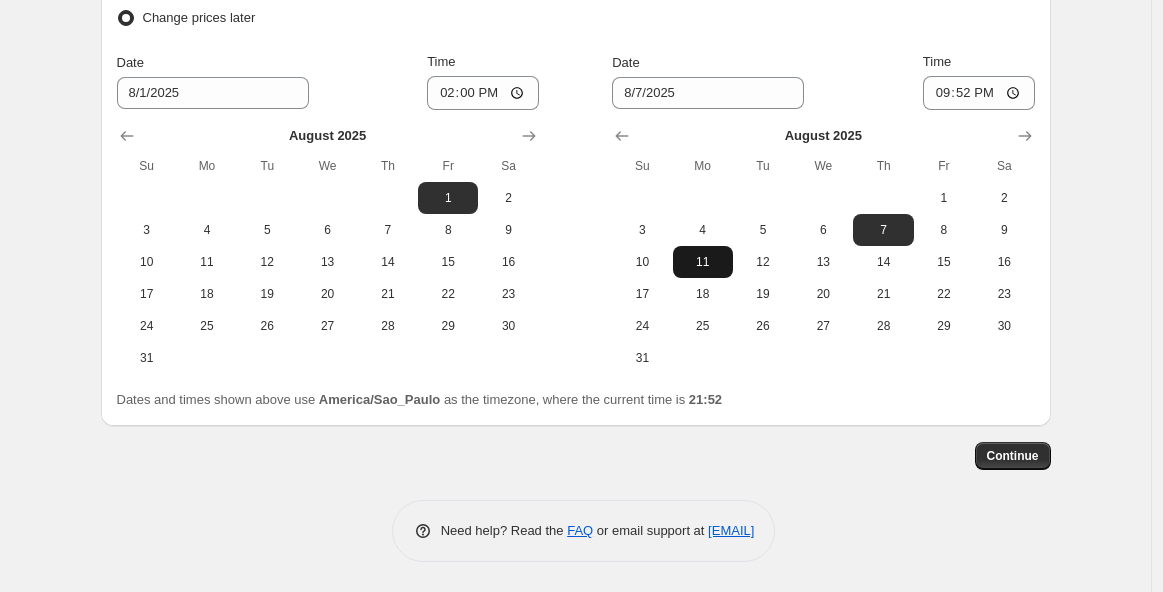 click on "11" at bounding box center (703, 262) 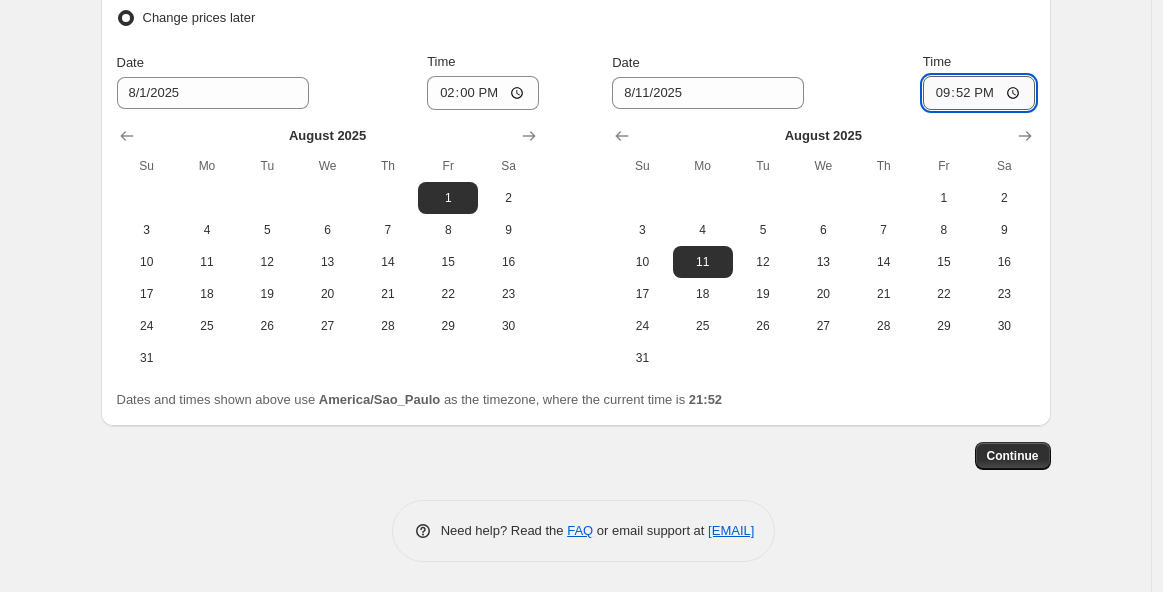 click on "21:52" at bounding box center (979, 93) 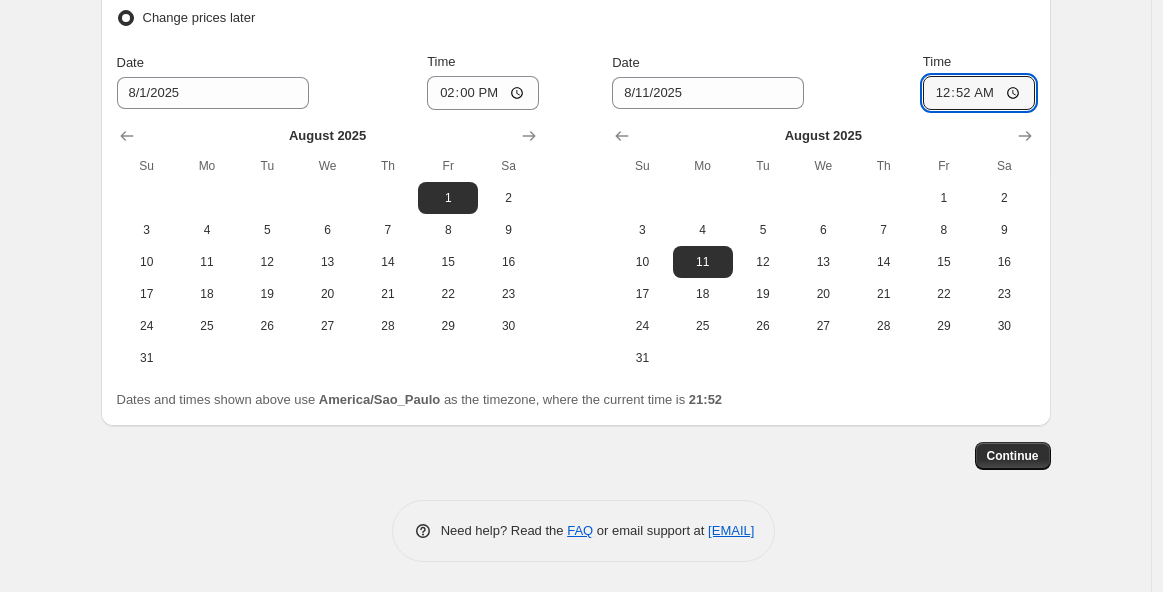 type on "00:00" 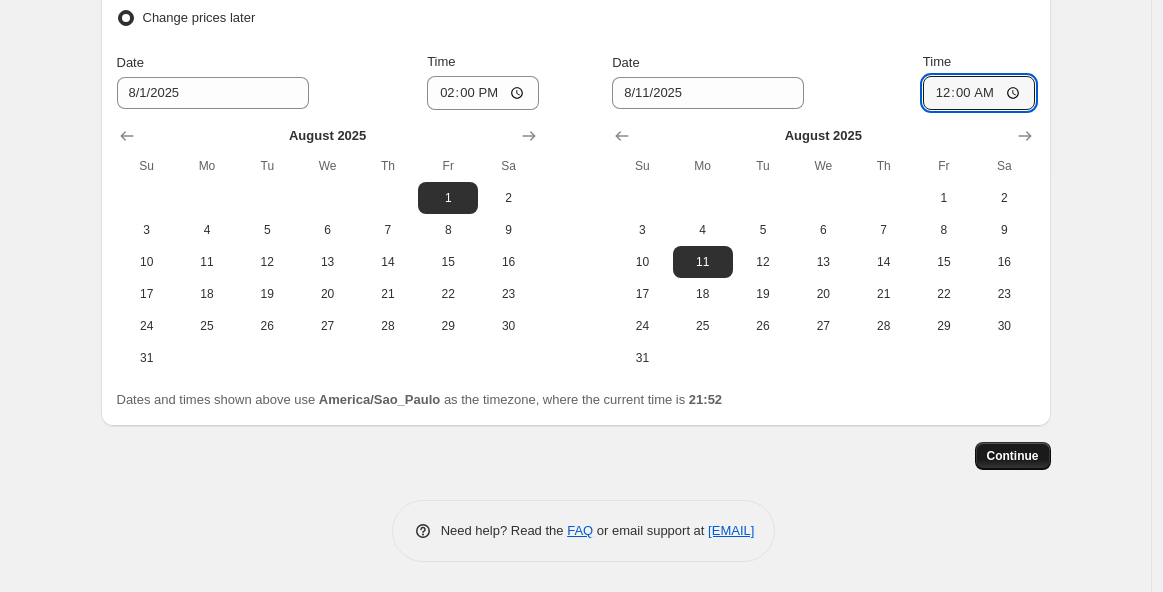 click on "Continue" at bounding box center [1013, 456] 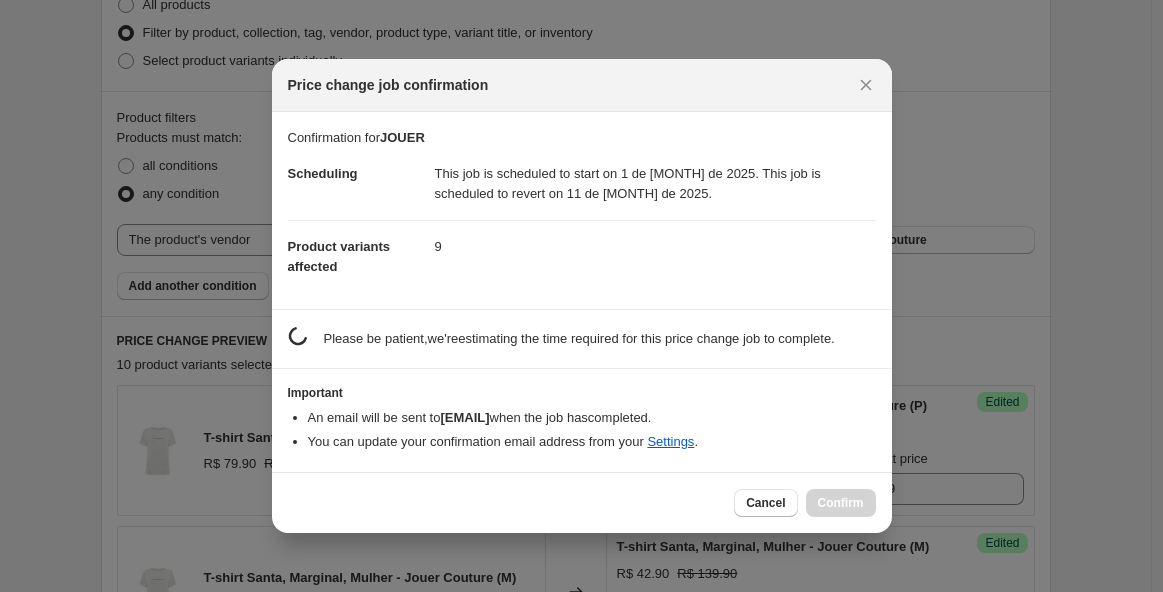scroll, scrollTop: 2531, scrollLeft: 0, axis: vertical 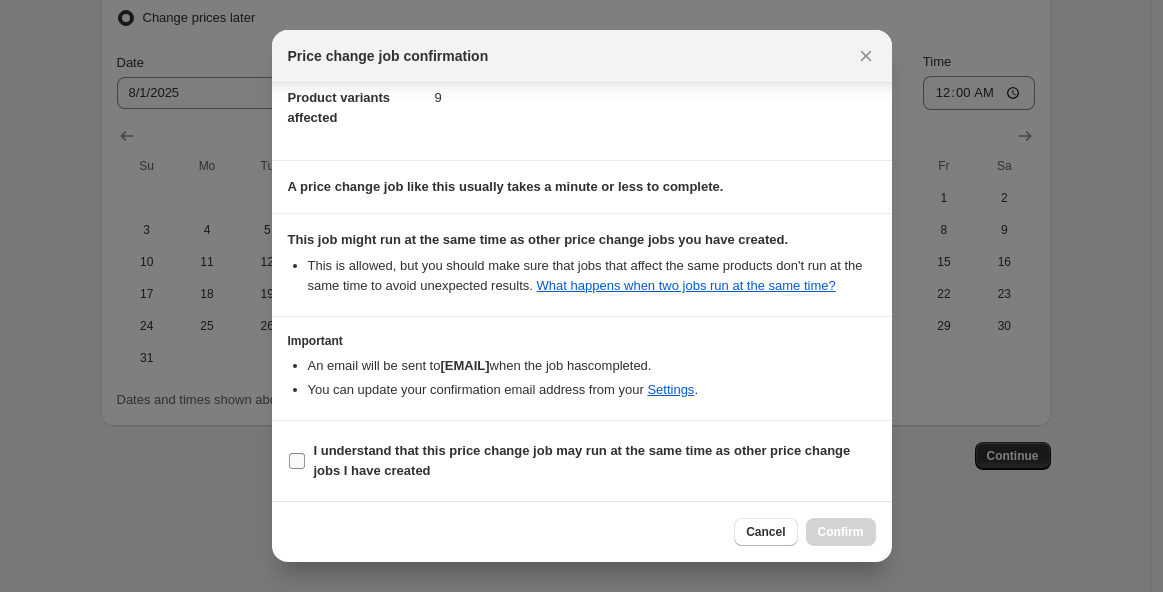 click on "I understand that this price change job may run at the same time as other price change jobs I have created" at bounding box center (297, 461) 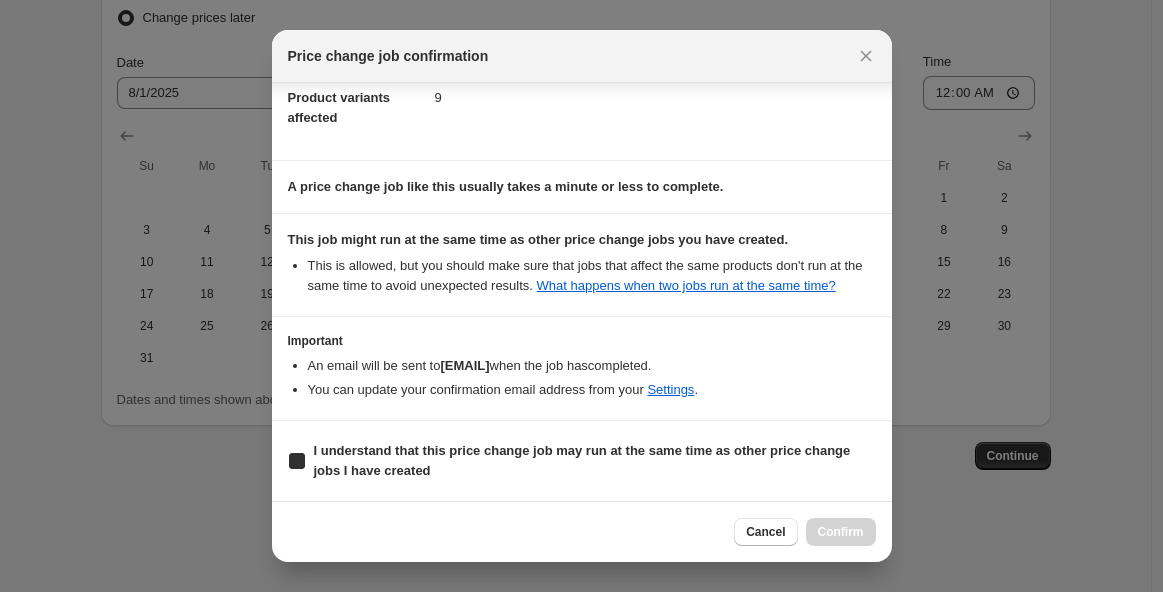 checkbox on "true" 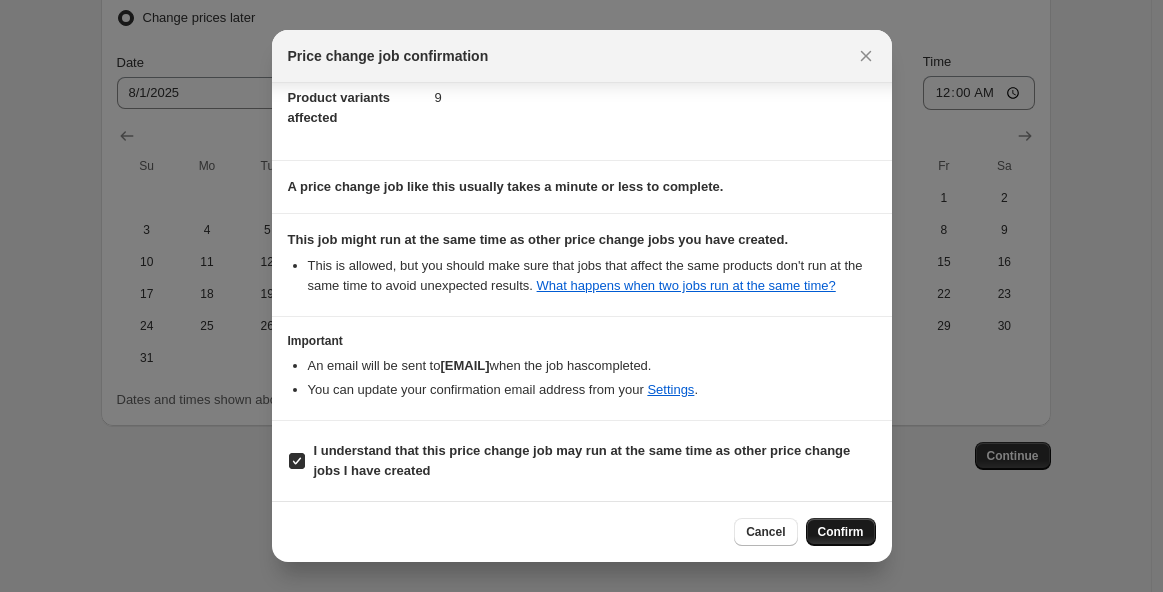 click on "Confirm" at bounding box center (841, 532) 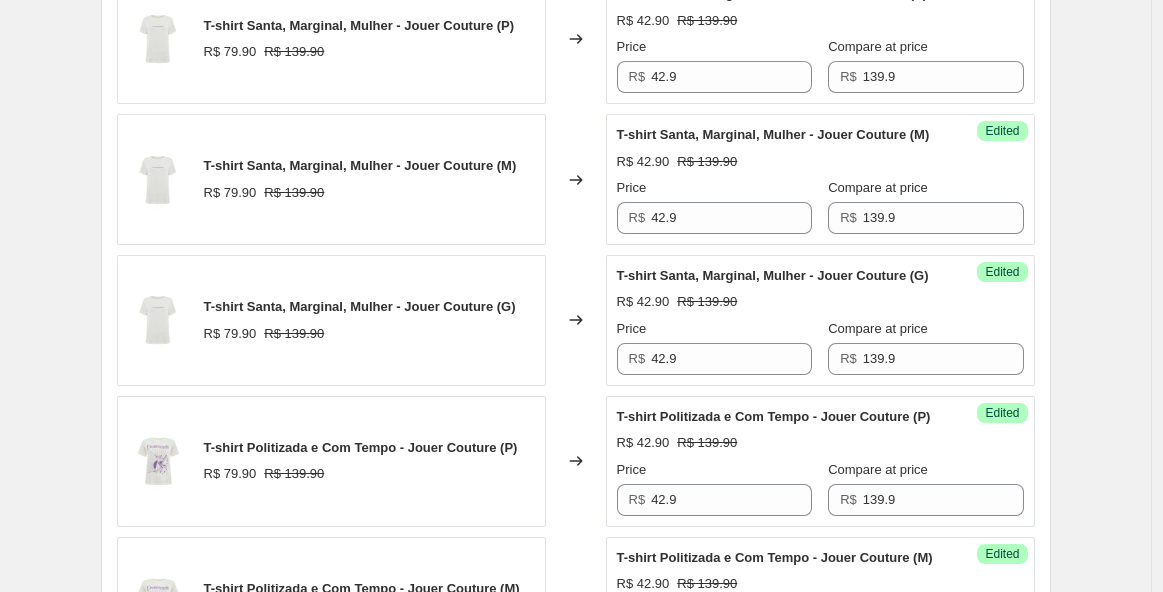 scroll, scrollTop: 0, scrollLeft: 0, axis: both 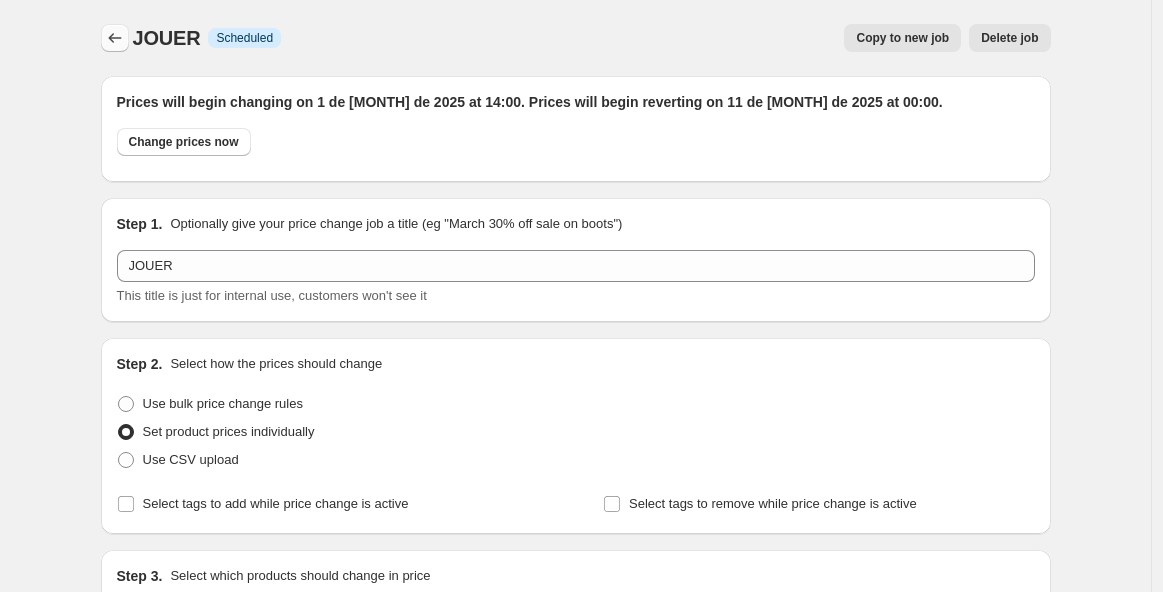 click 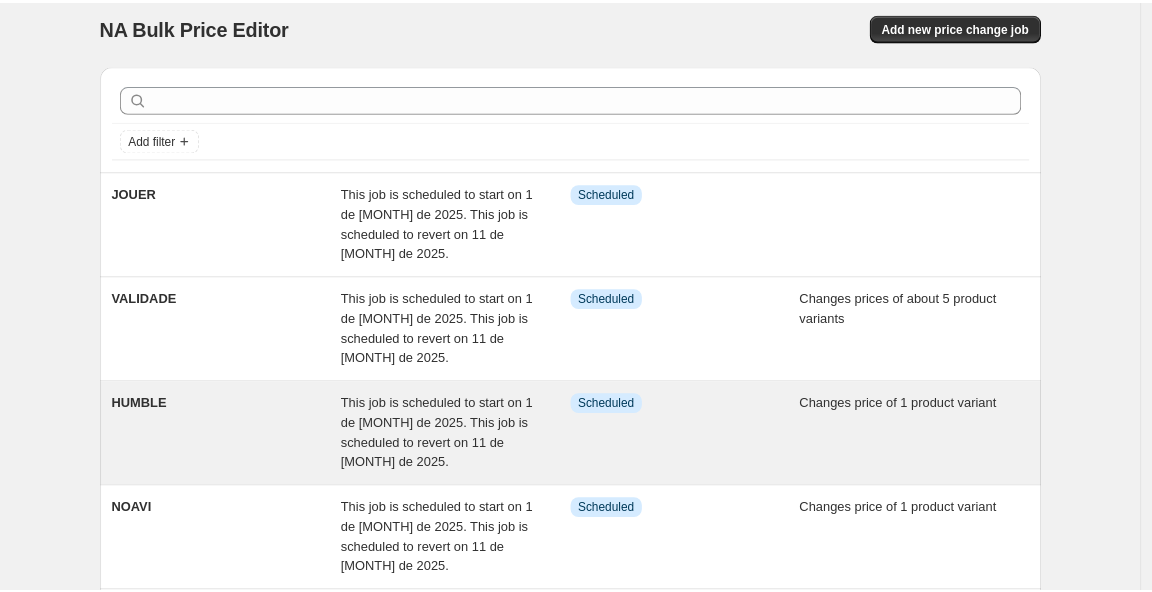 scroll, scrollTop: 0, scrollLeft: 0, axis: both 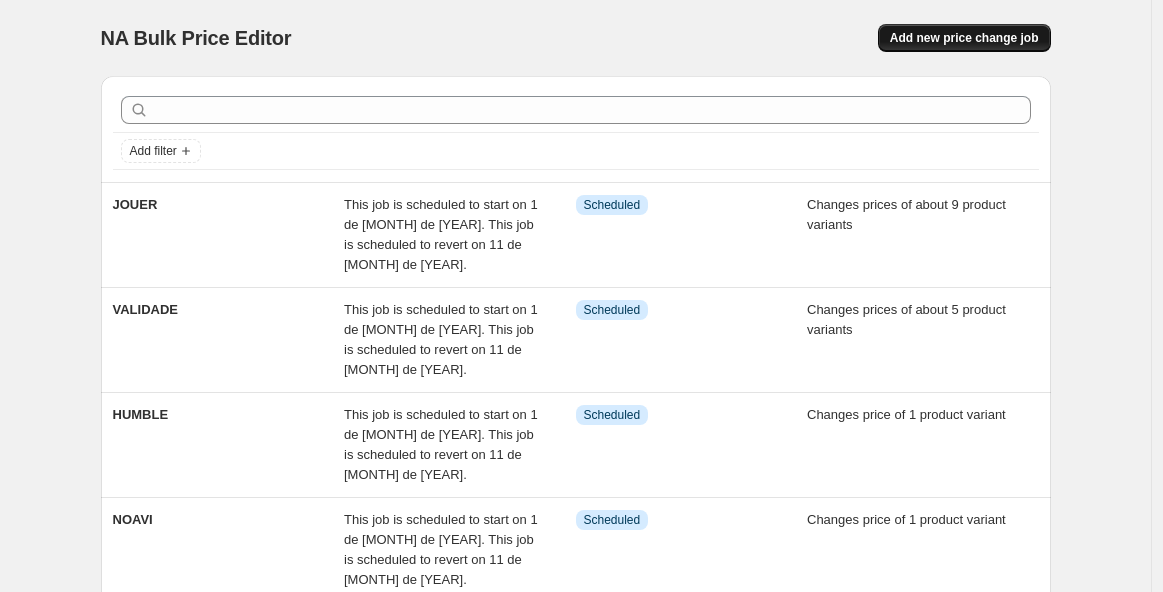 click on "Add new price change job" at bounding box center [964, 38] 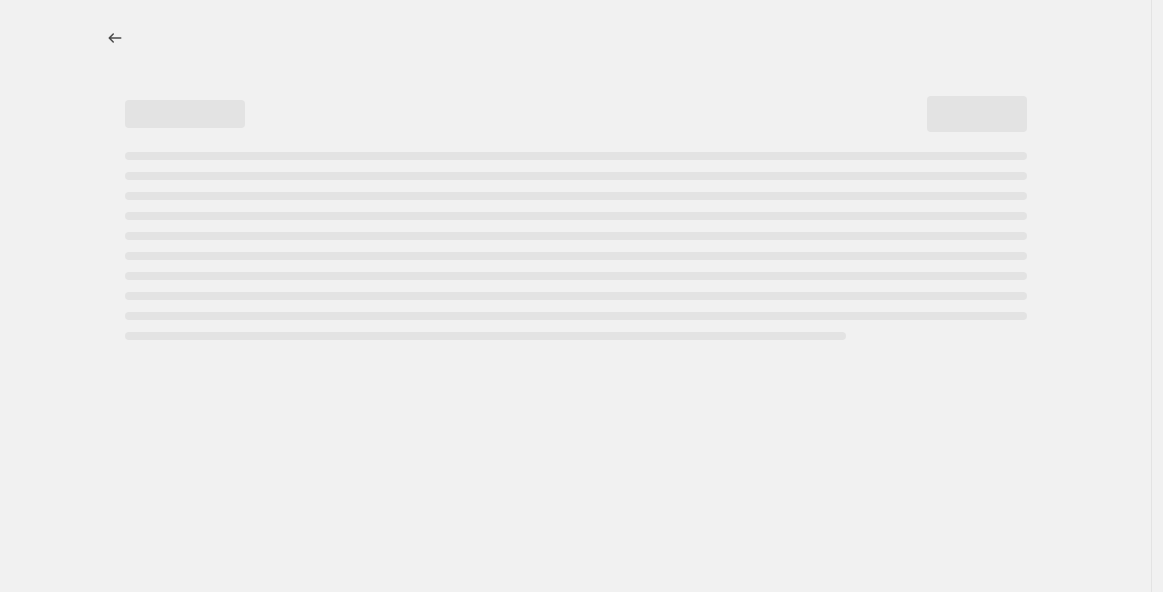 select on "percentage" 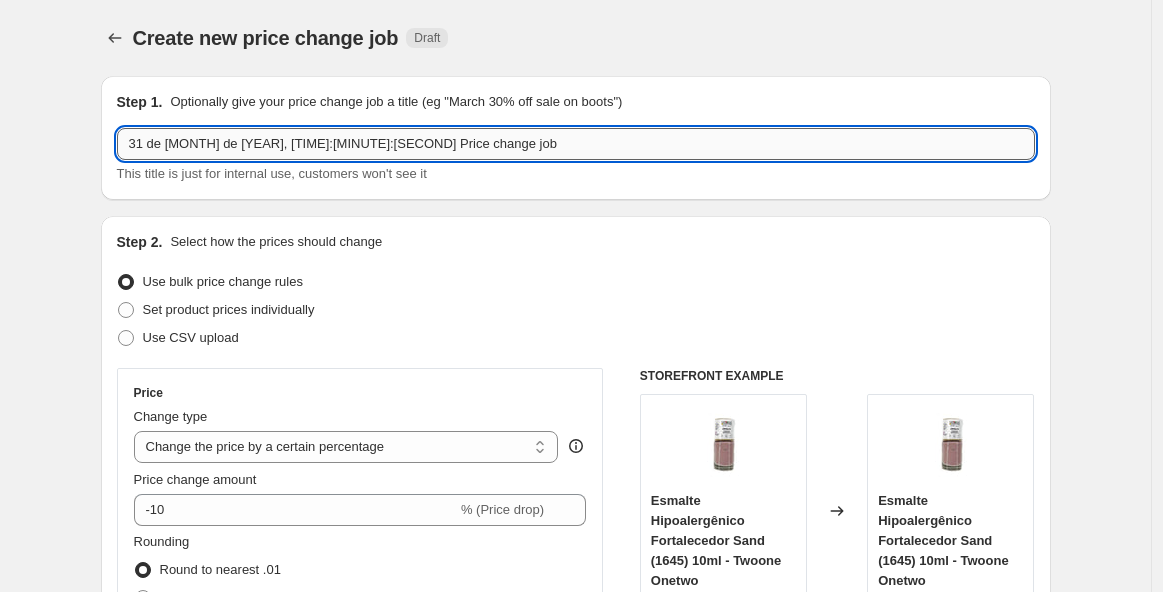 click on "31 de [MONTH] de [YEAR], [TIME]:[MINUTE]:[SECOND] Price change job" at bounding box center [576, 144] 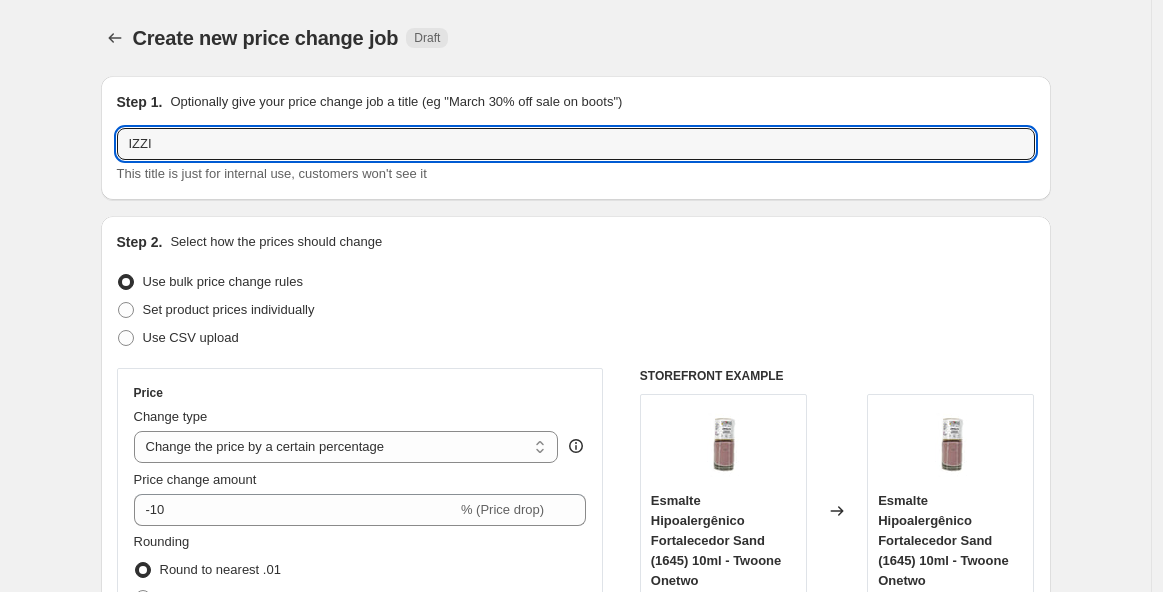 type on "IZZI" 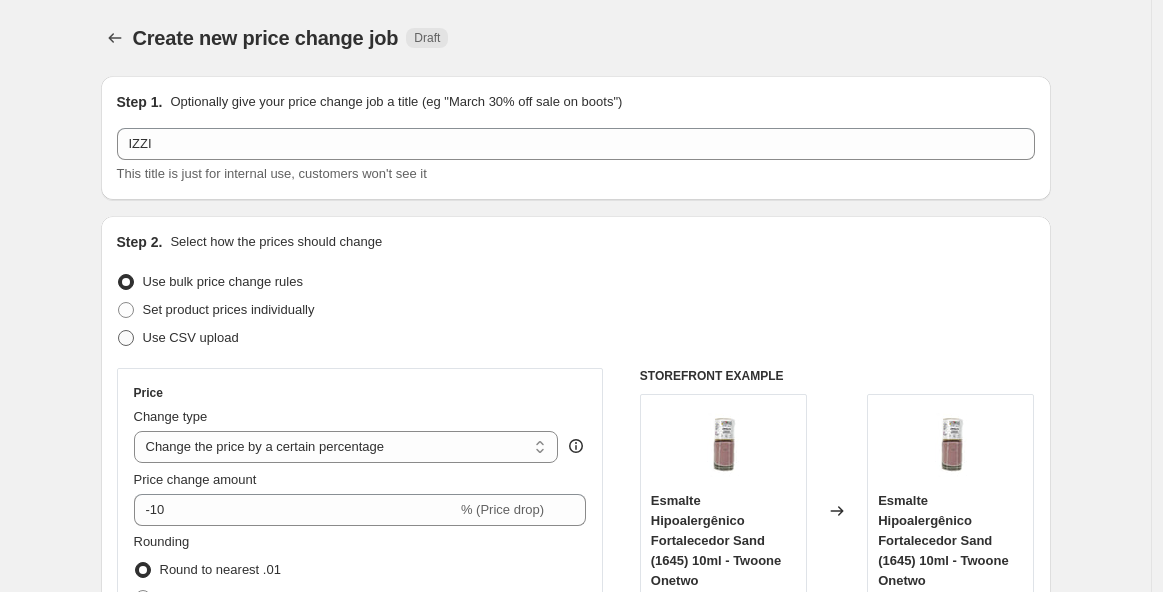 scroll, scrollTop: 4, scrollLeft: 0, axis: vertical 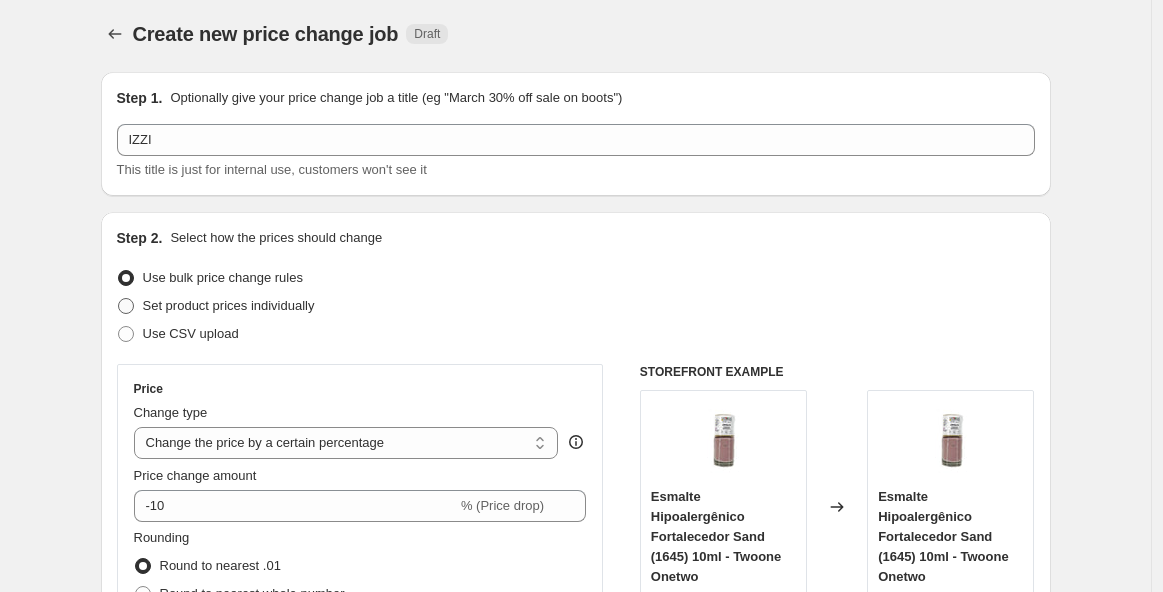 click on "Set product prices individually" at bounding box center [229, 305] 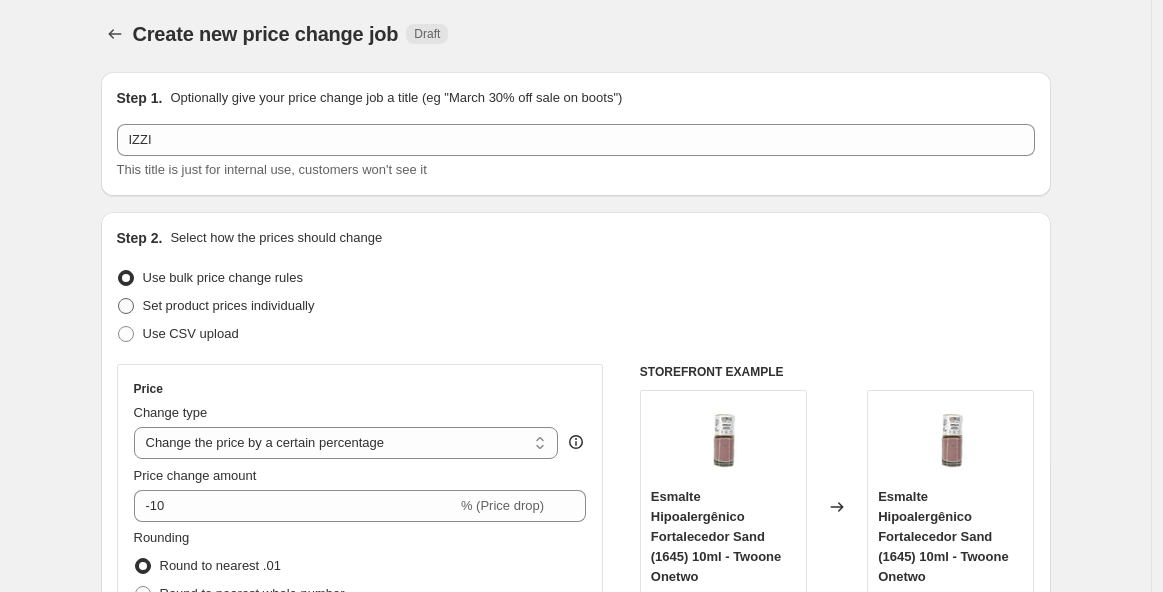 radio on "true" 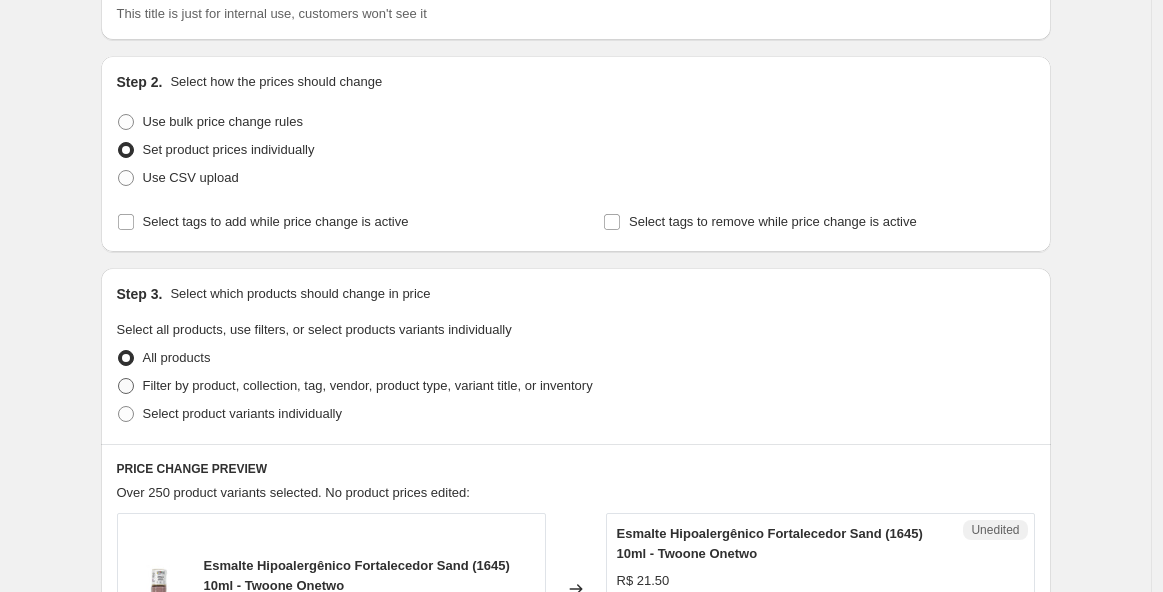 click on "Filter by product, collection, tag, vendor, product type, variant title, or inventory" at bounding box center [368, 385] 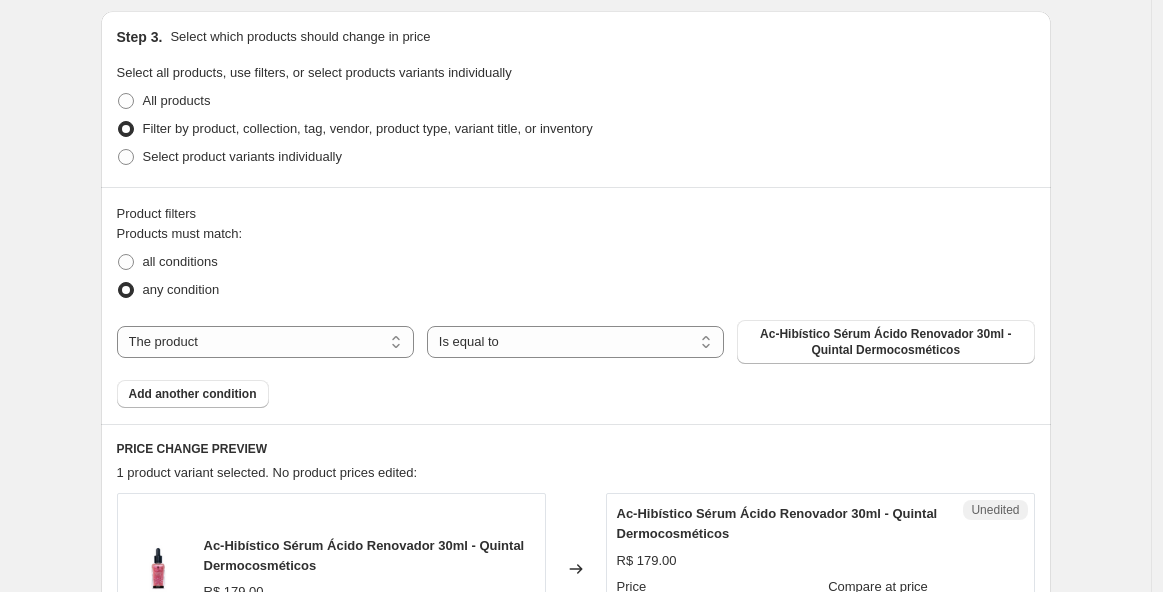 scroll, scrollTop: 418, scrollLeft: 0, axis: vertical 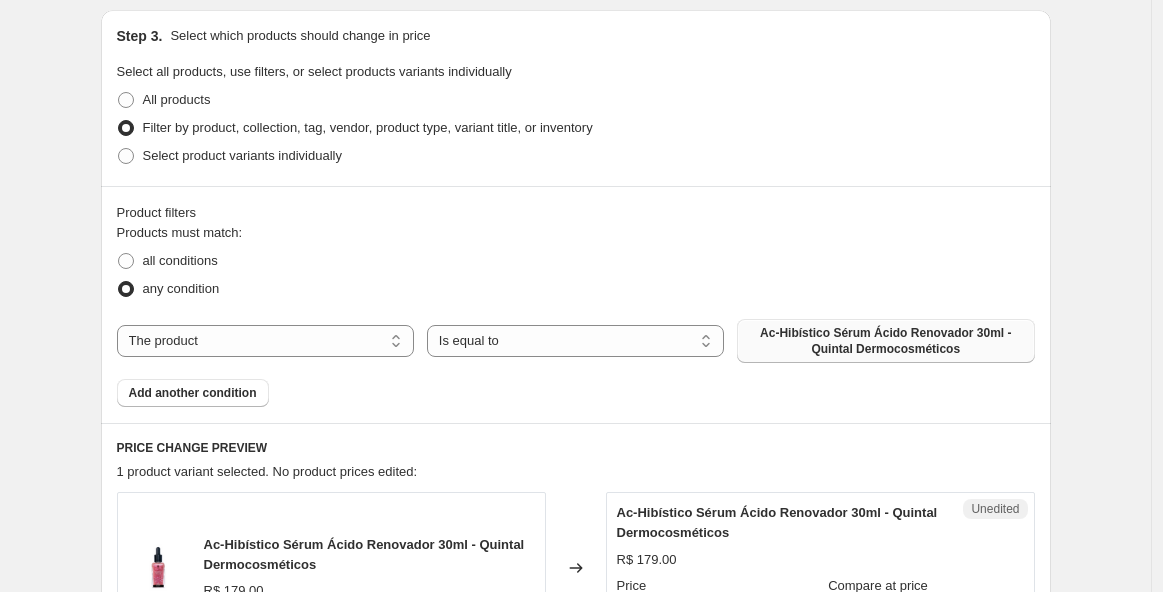 click on "Ac-Hibístico Sérum Ácido Renovador 30ml - Quintal Dermocosméticos" at bounding box center (885, 341) 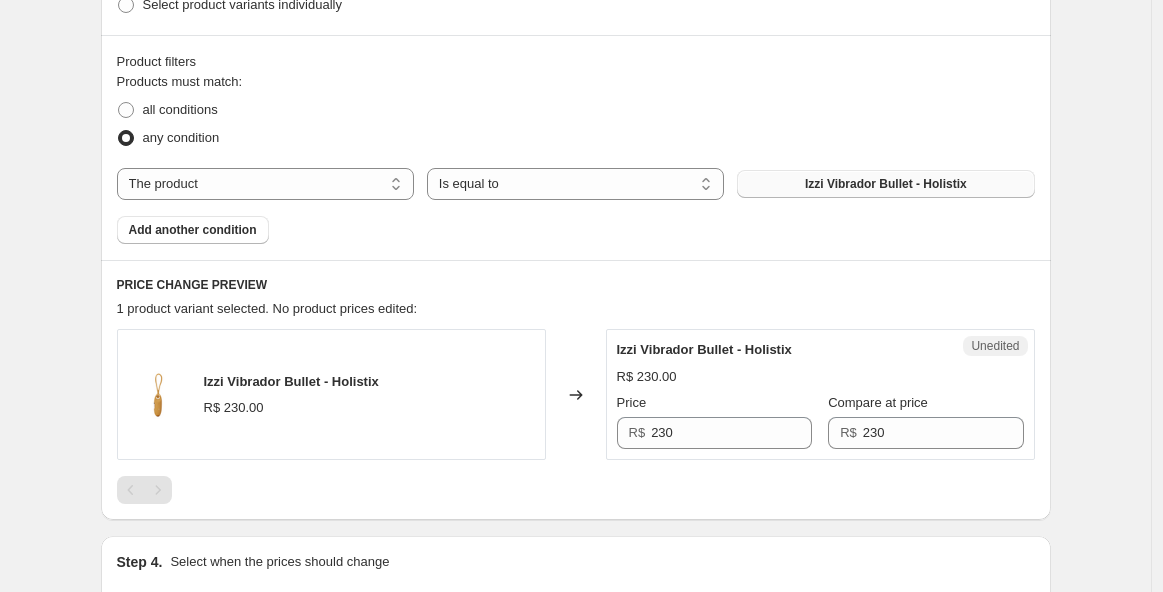scroll, scrollTop: 807, scrollLeft: 0, axis: vertical 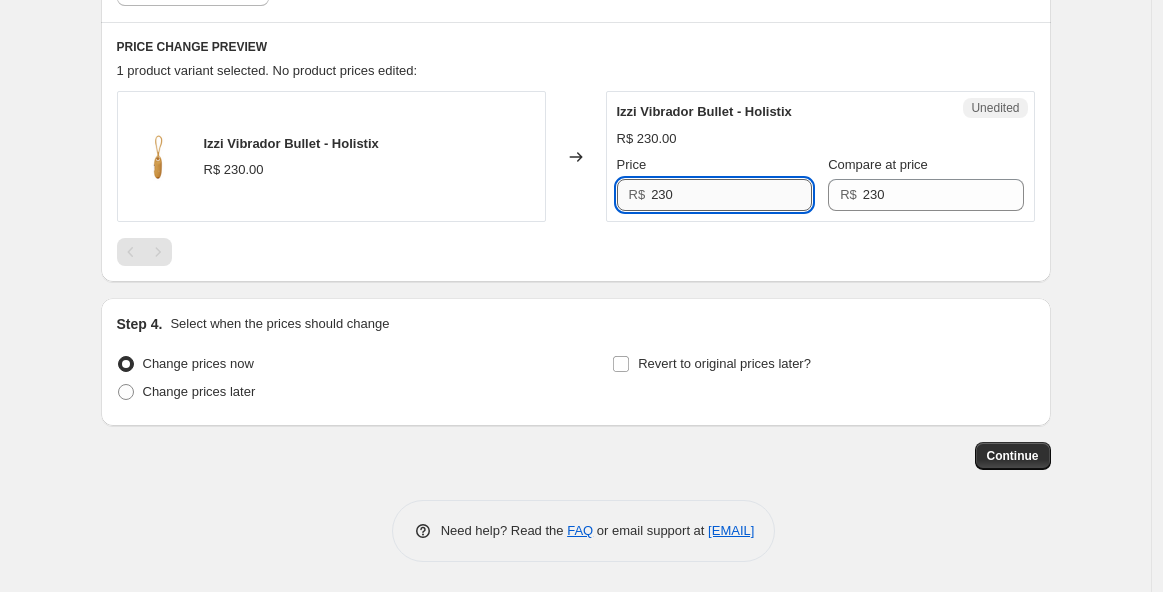 click on "230" at bounding box center [731, 195] 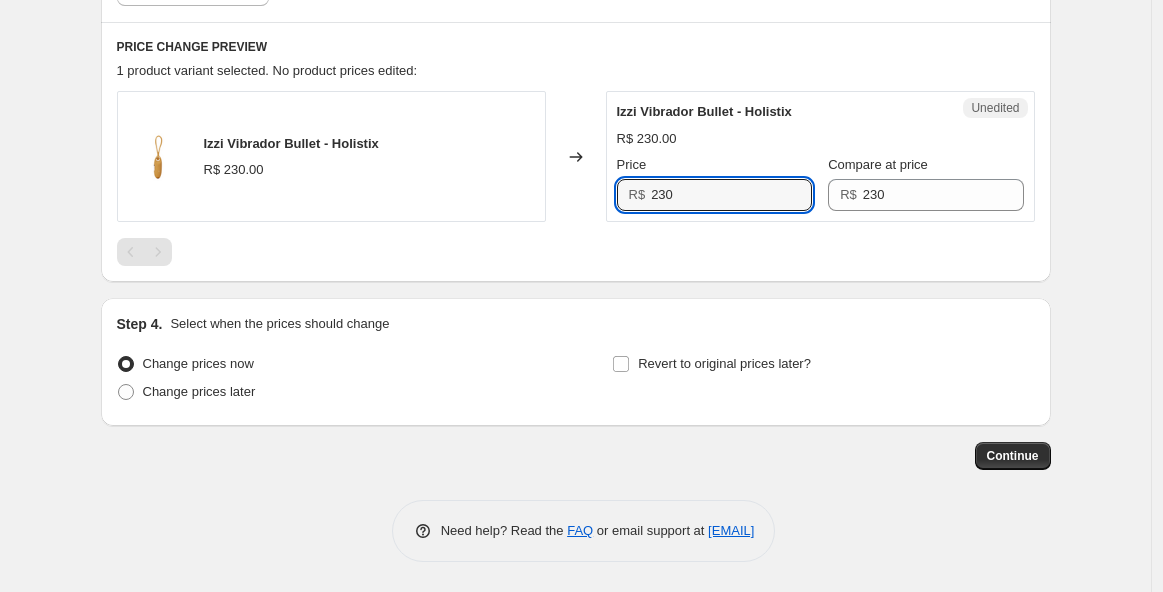 drag, startPoint x: 690, startPoint y: 189, endPoint x: 643, endPoint y: 188, distance: 47.010635 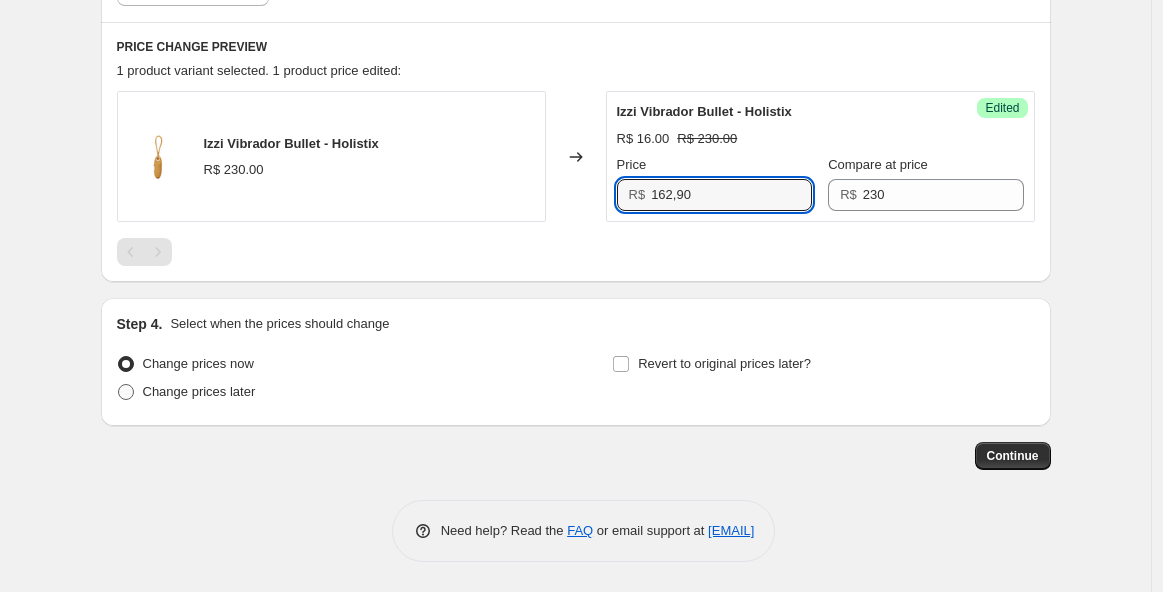 type on "16" 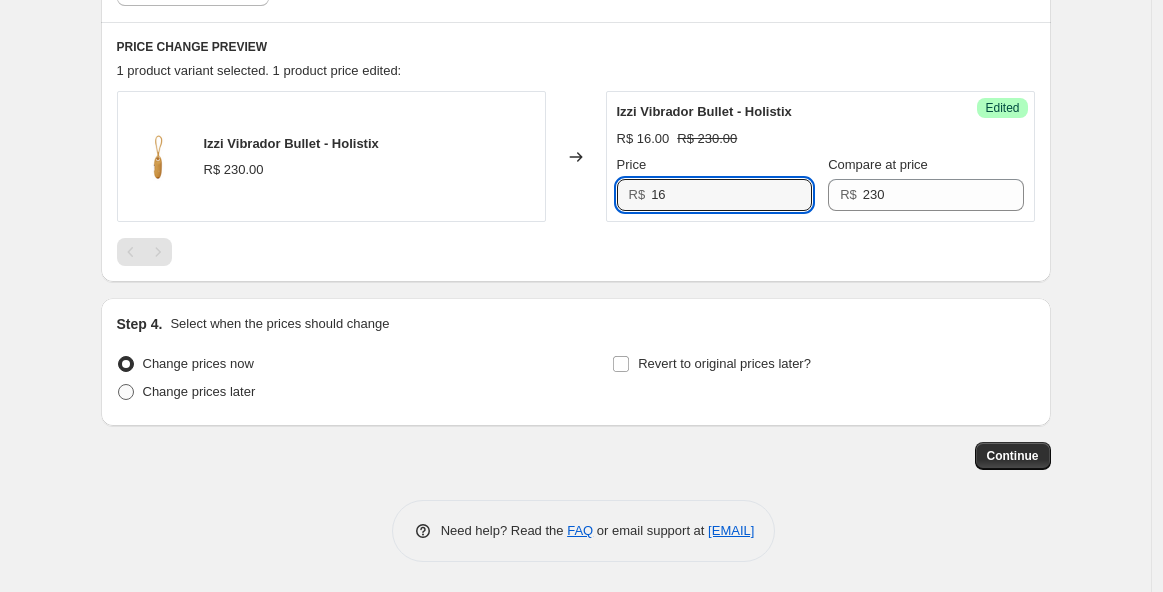 click on "Change prices later" at bounding box center (199, 391) 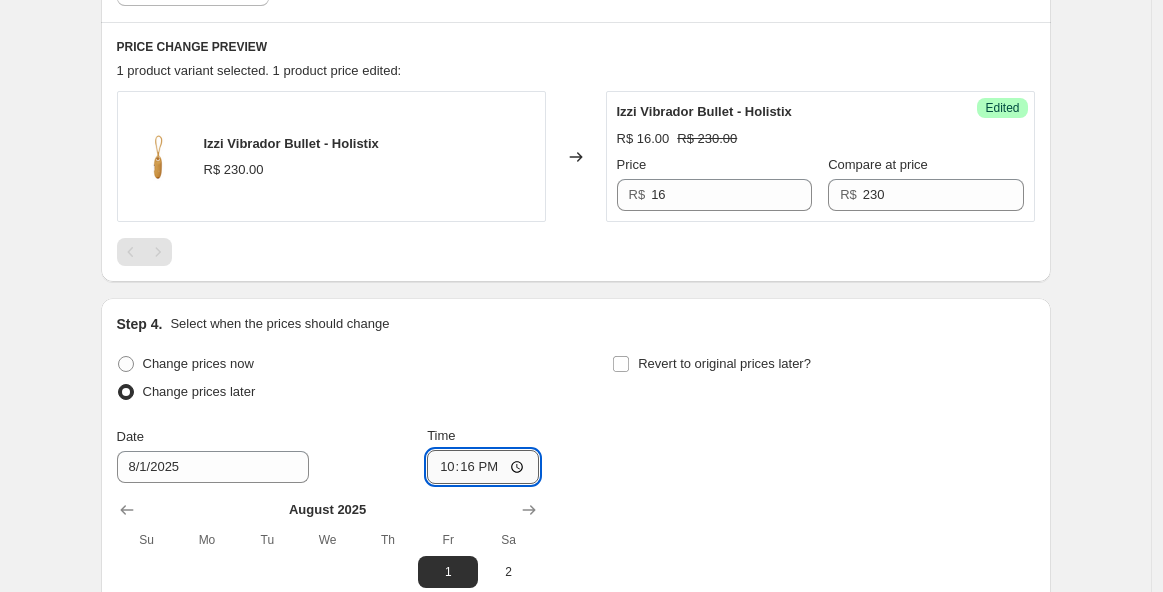 click on "22:16" at bounding box center [483, 467] 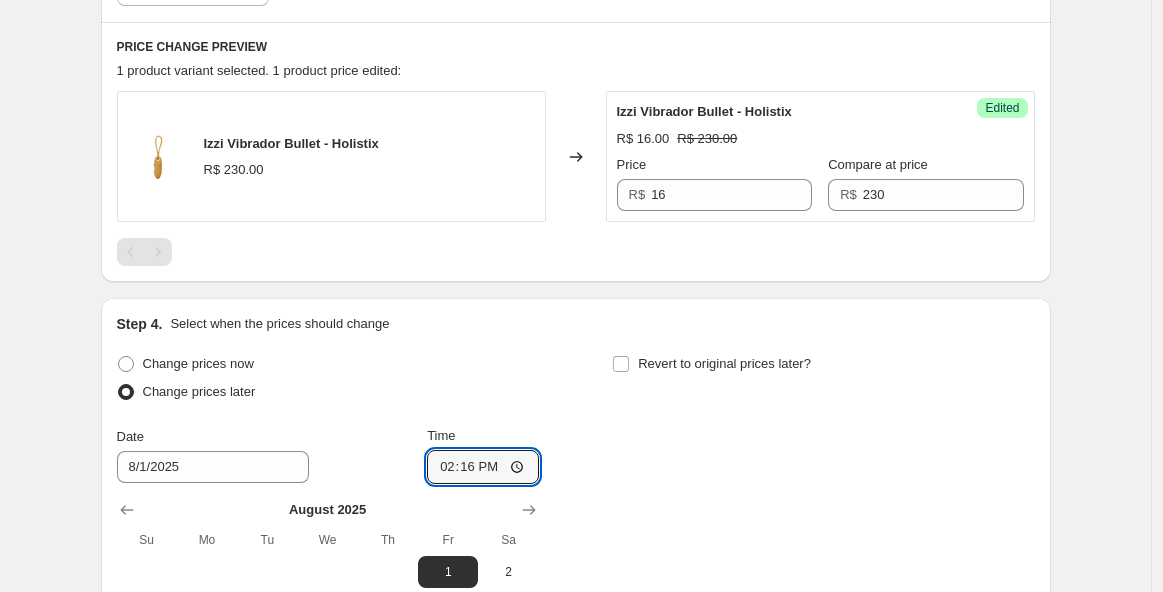type on "14:00" 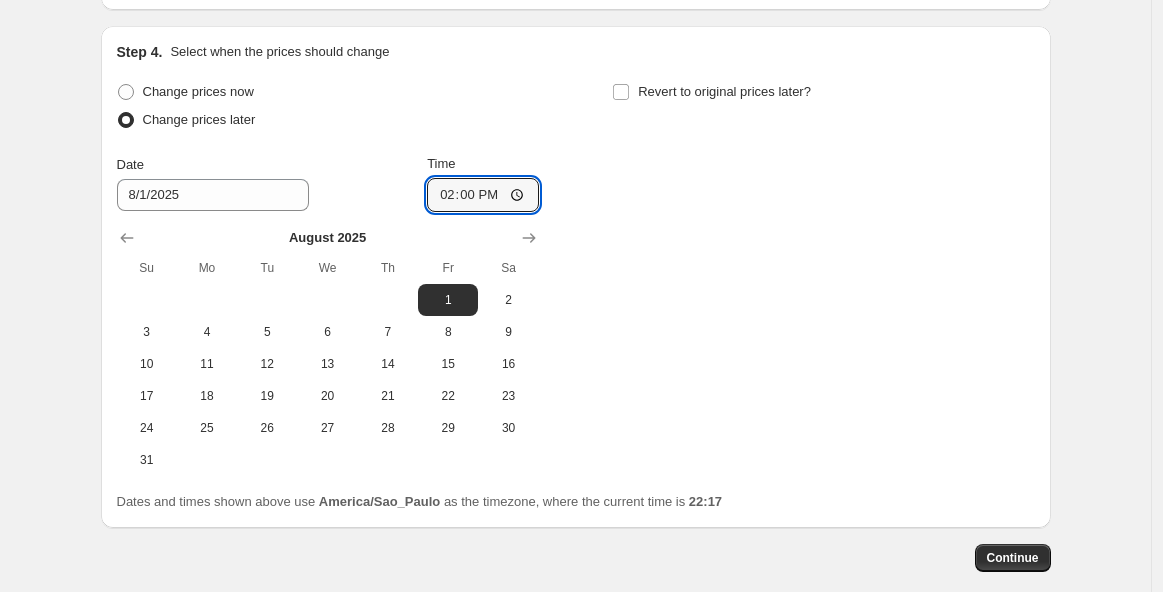 scroll, scrollTop: 1086, scrollLeft: 0, axis: vertical 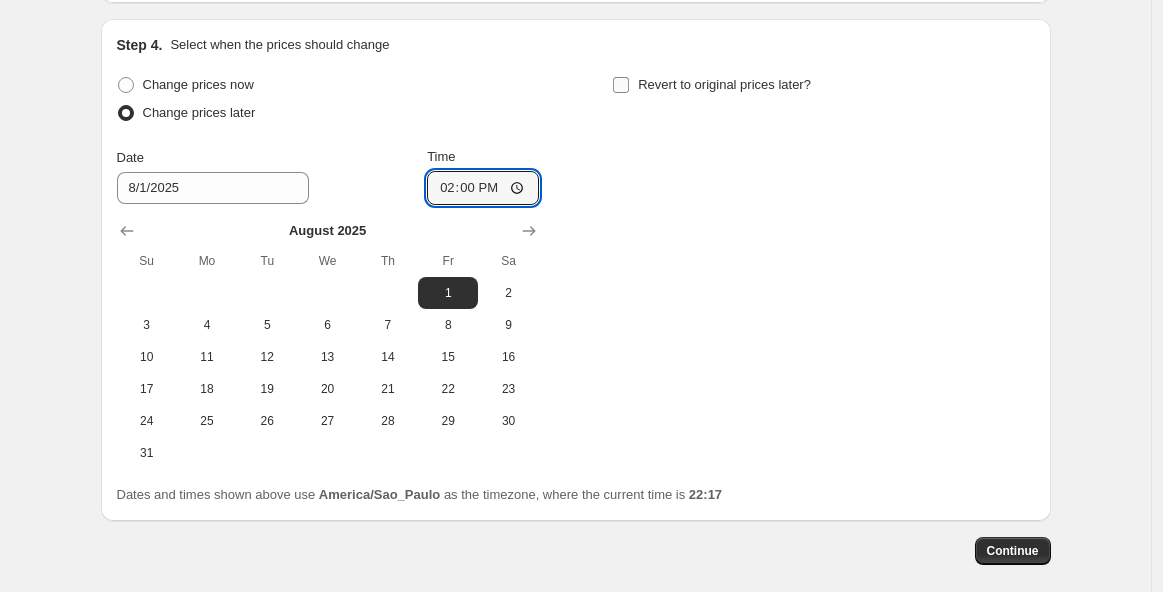 click on "Revert to original prices later?" at bounding box center (621, 85) 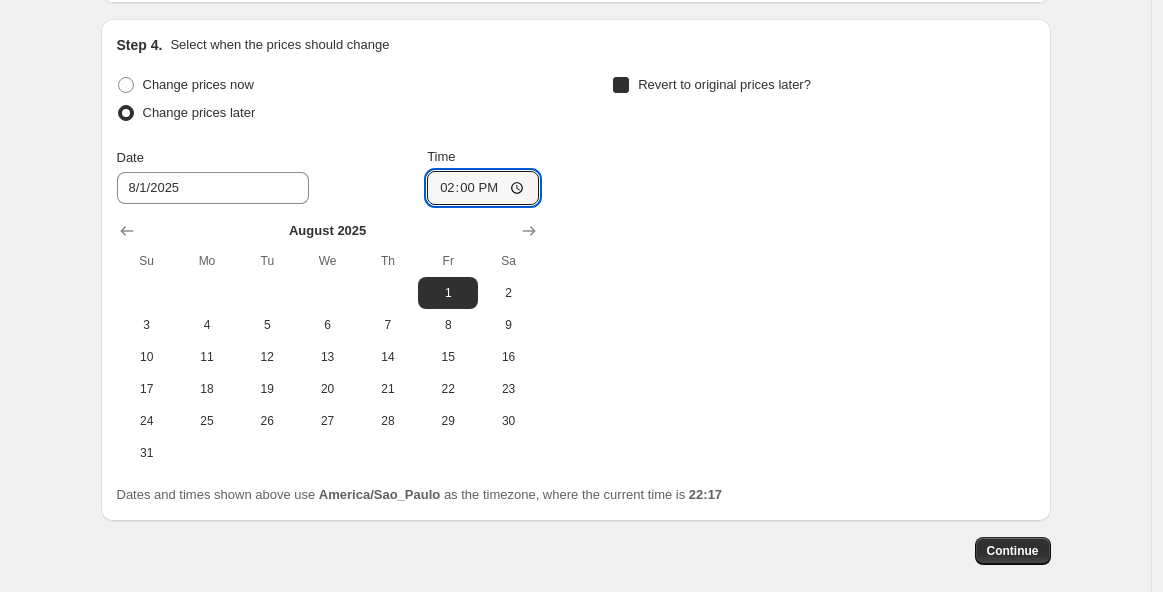 checkbox on "true" 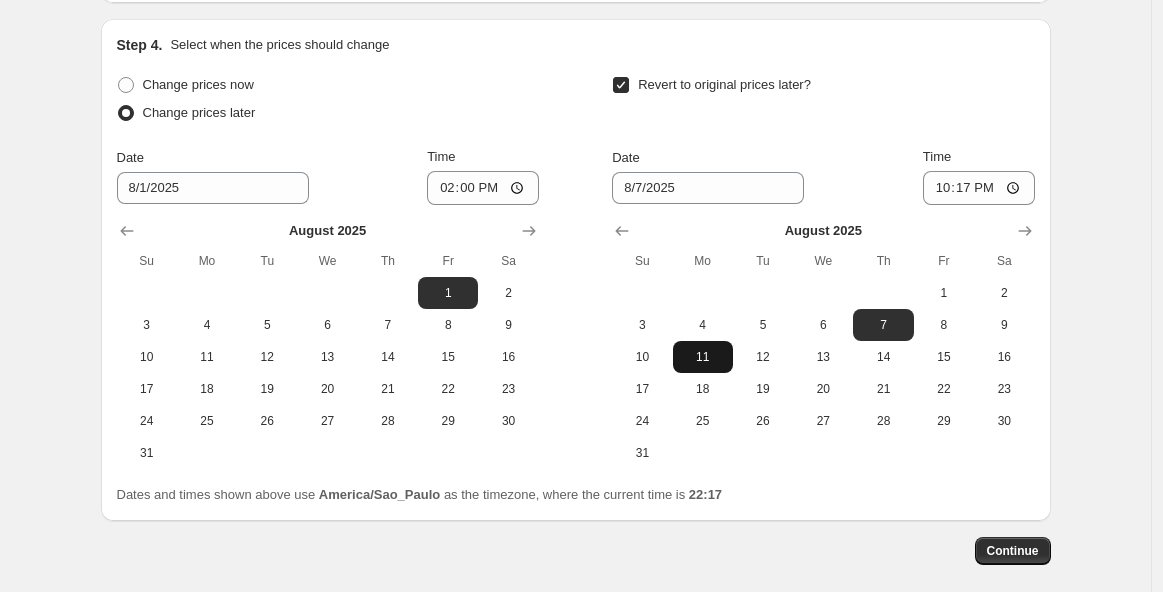 click on "11" at bounding box center (703, 357) 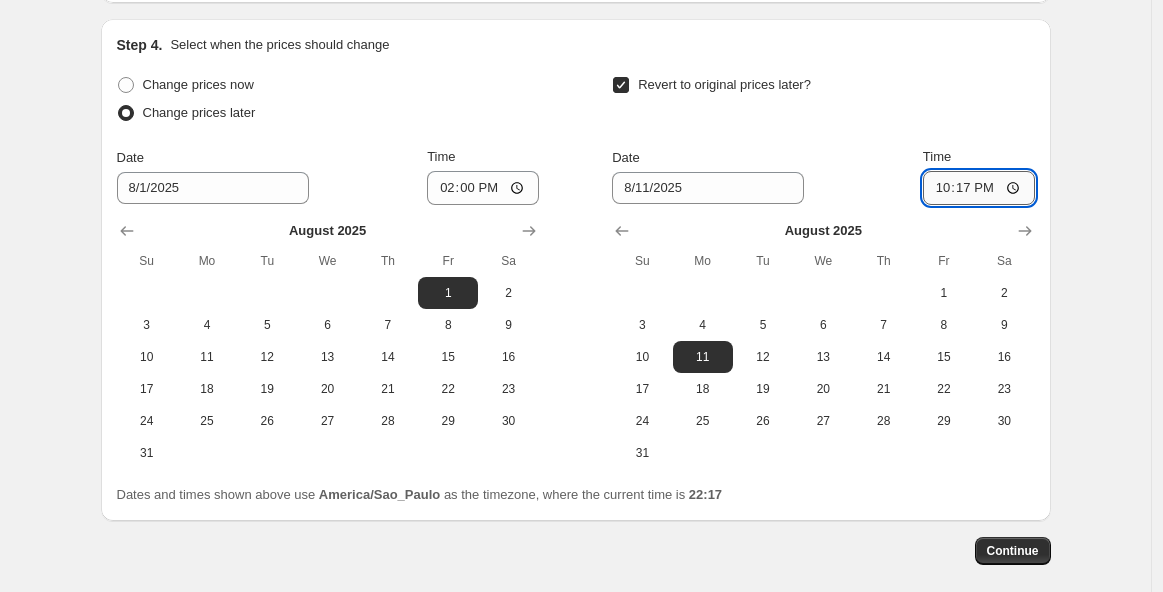 click on "22:17" at bounding box center (979, 188) 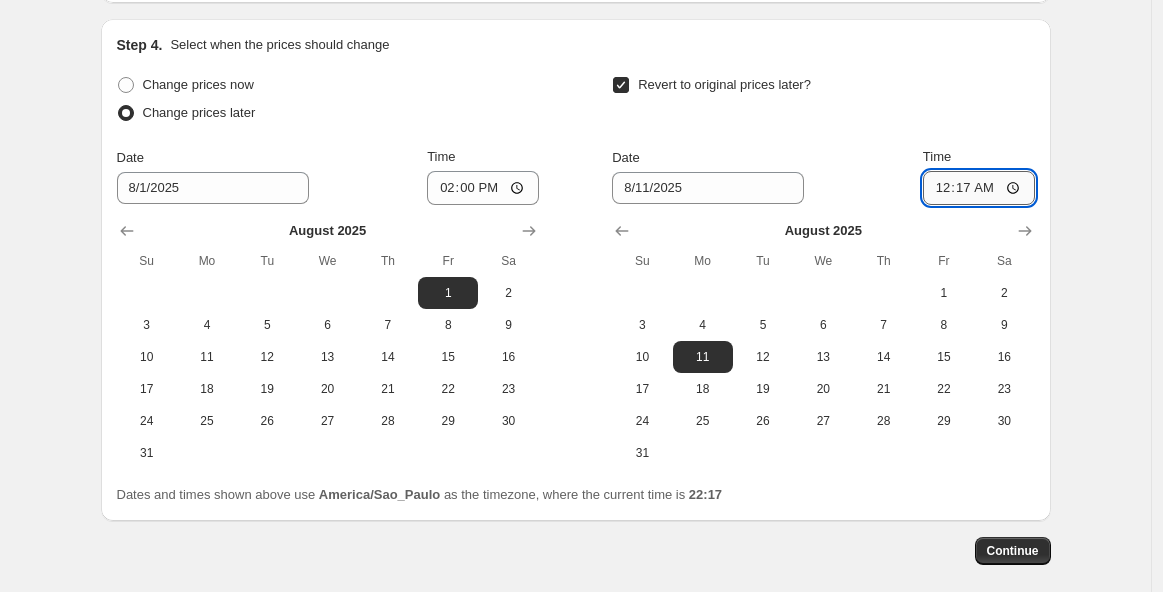 type on "00:00" 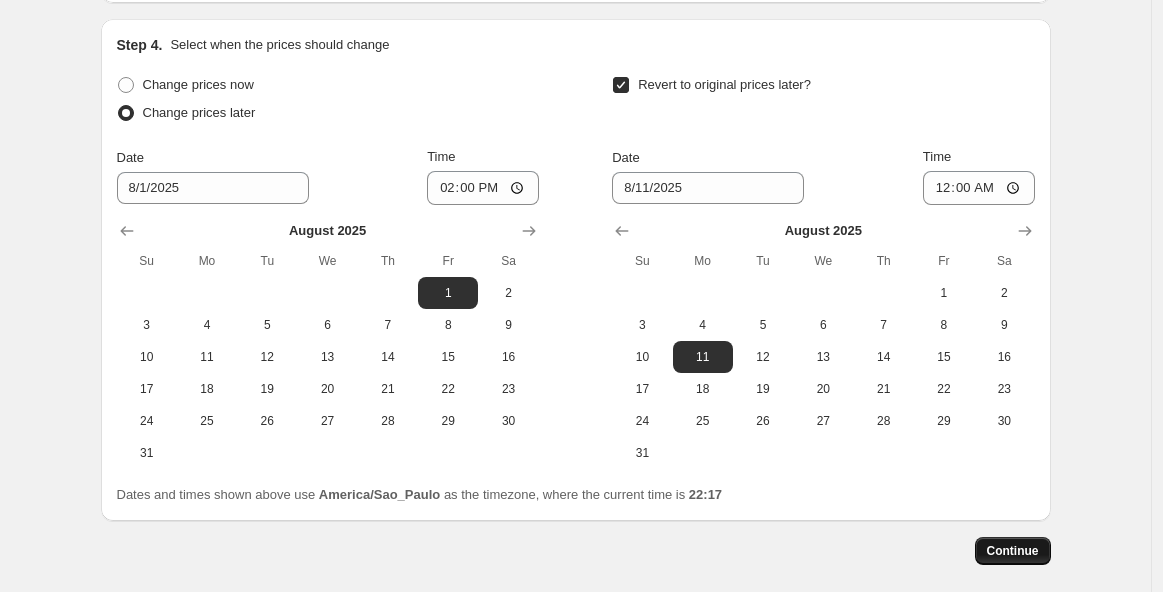 click on "Continue" at bounding box center [1013, 551] 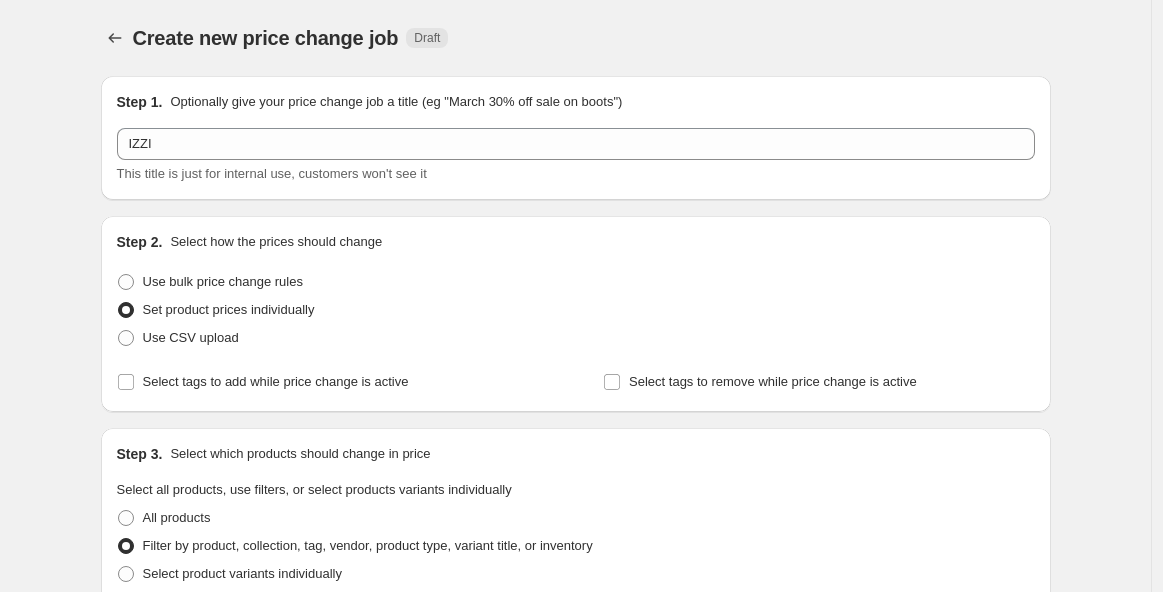 scroll, scrollTop: 1086, scrollLeft: 0, axis: vertical 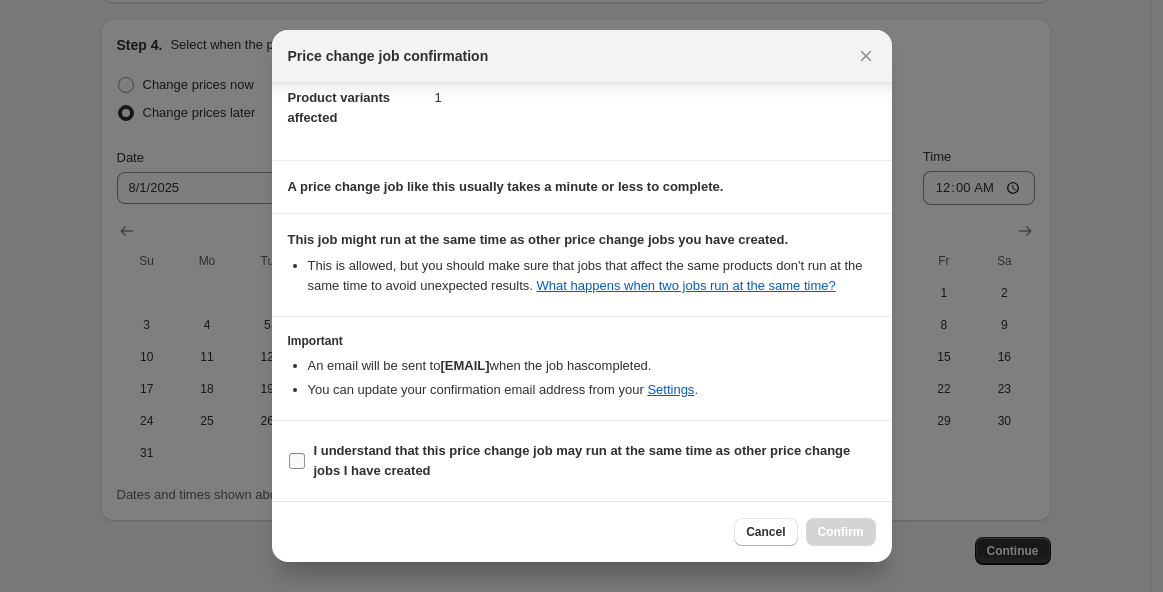 click on "I understand that this price change job may run at the same time as other price change jobs I have created" at bounding box center (297, 461) 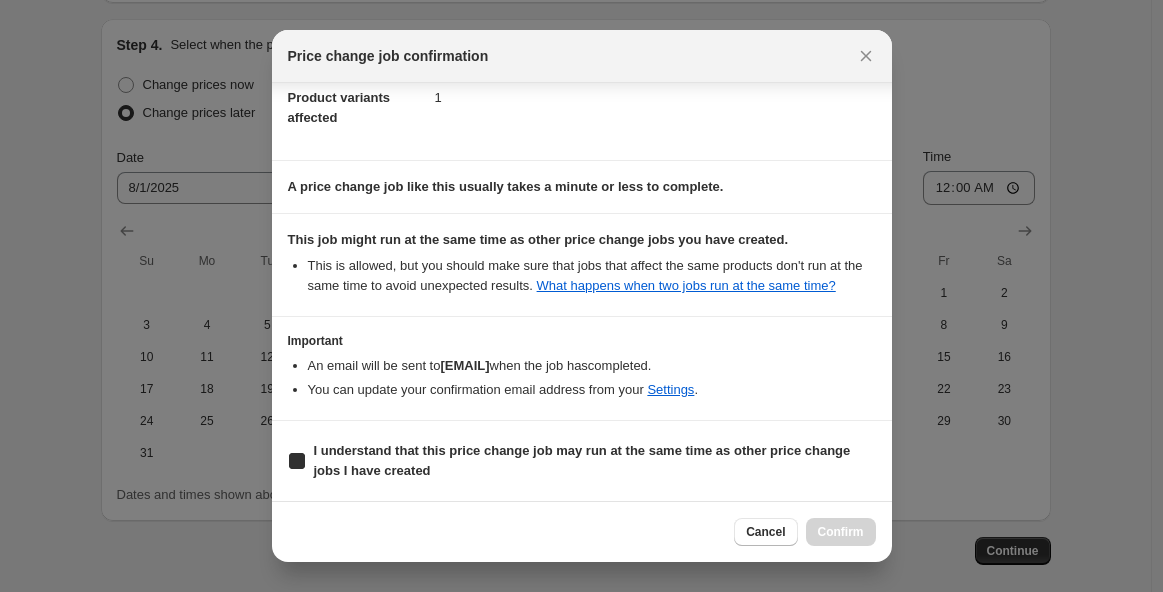 checkbox on "true" 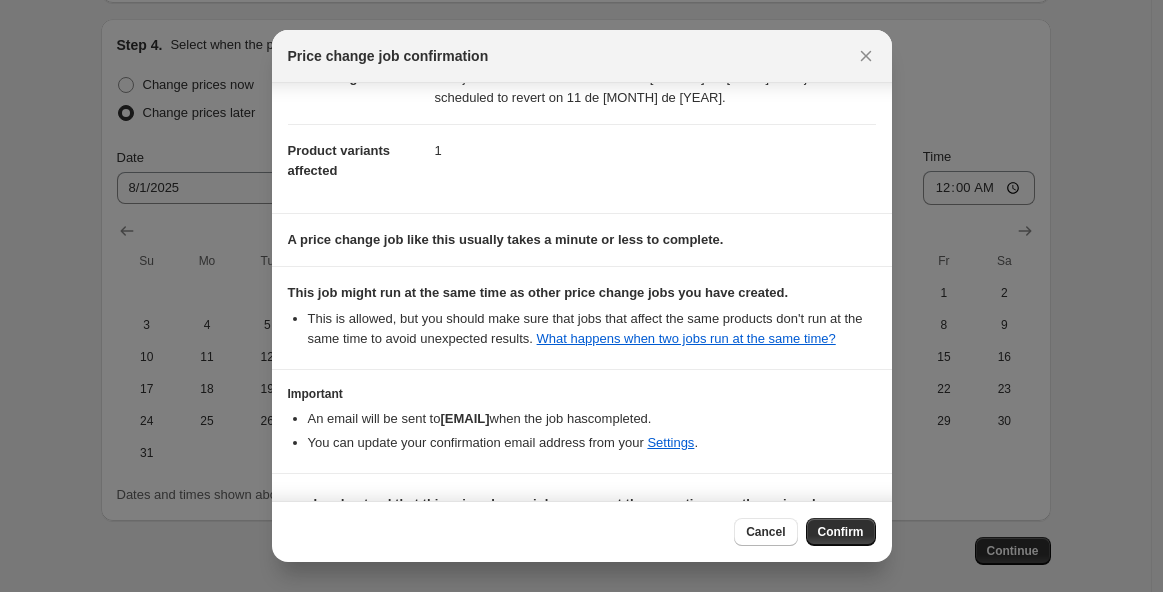 scroll, scrollTop: 0, scrollLeft: 0, axis: both 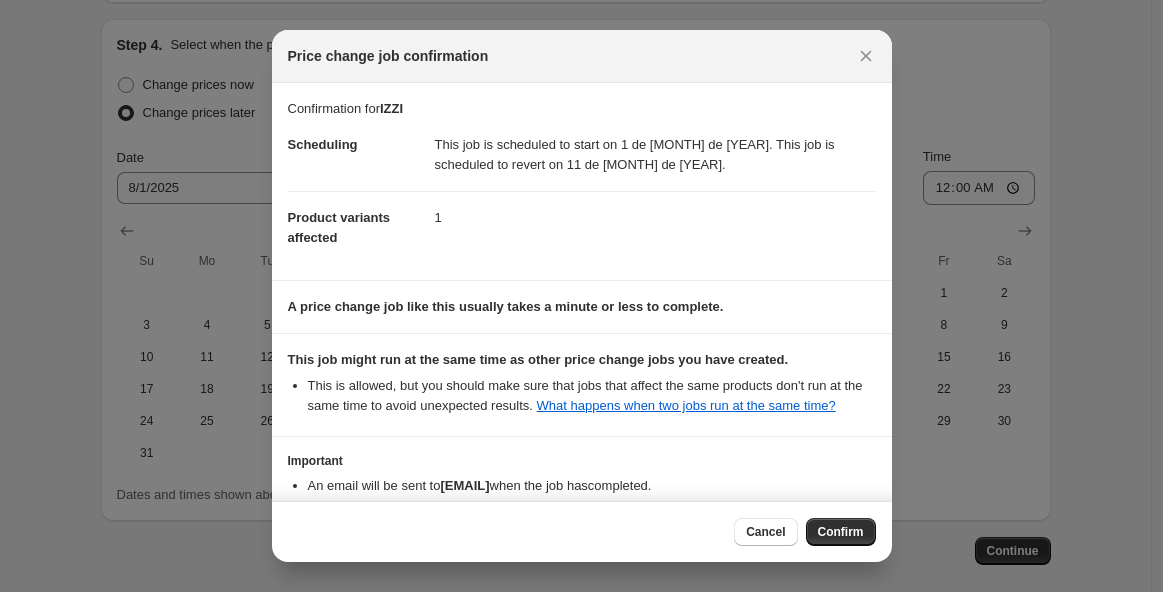 click on "Confirm" at bounding box center [841, 532] 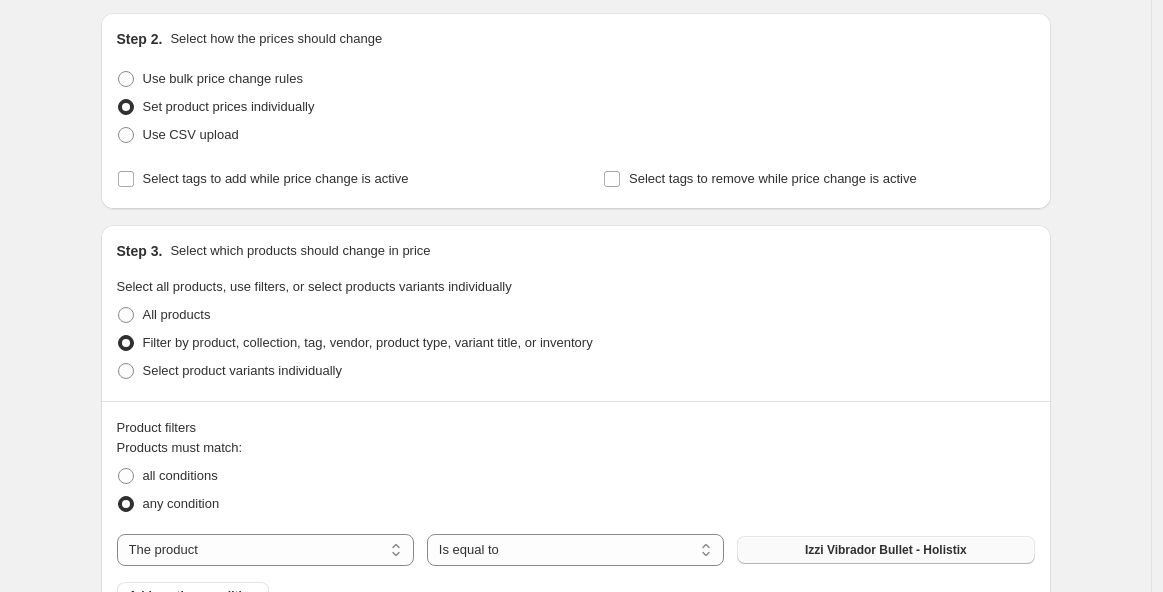 scroll, scrollTop: 0, scrollLeft: 0, axis: both 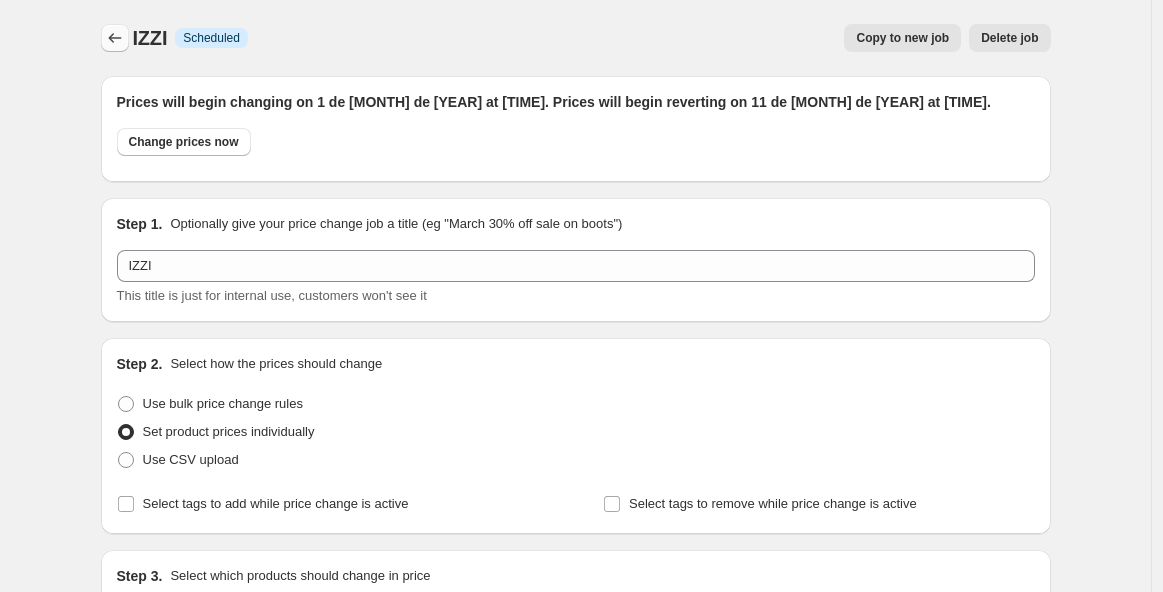 click 